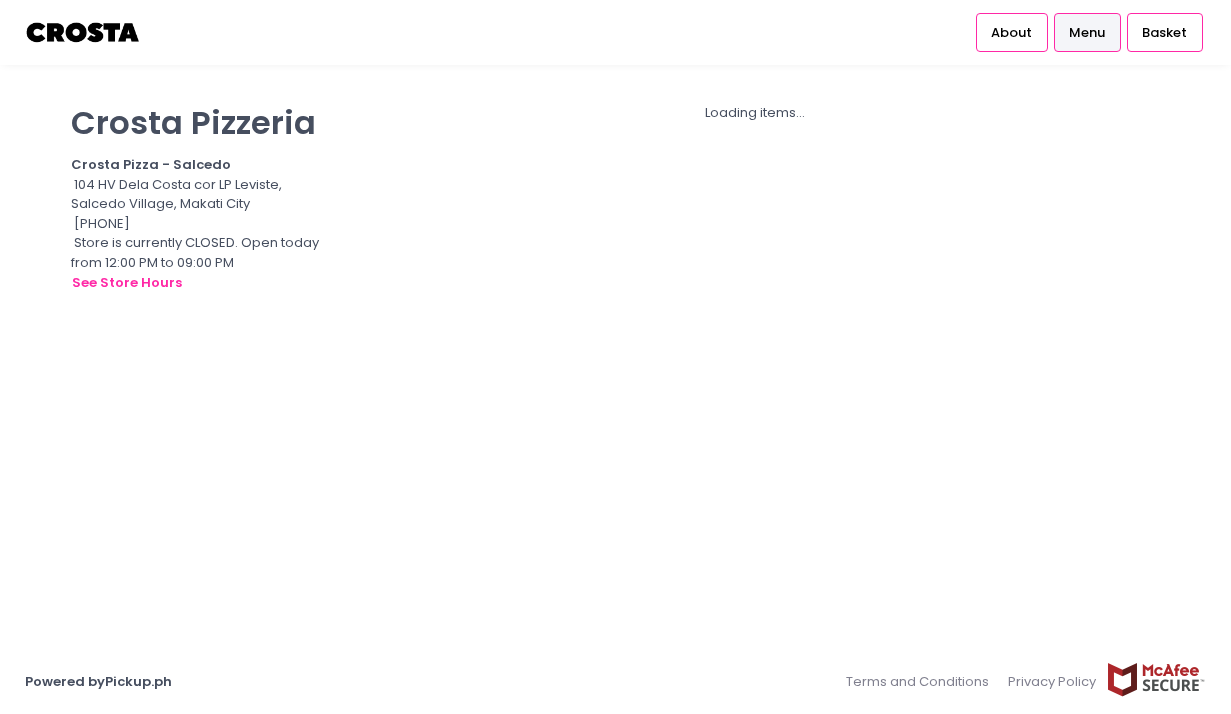 scroll, scrollTop: 0, scrollLeft: 0, axis: both 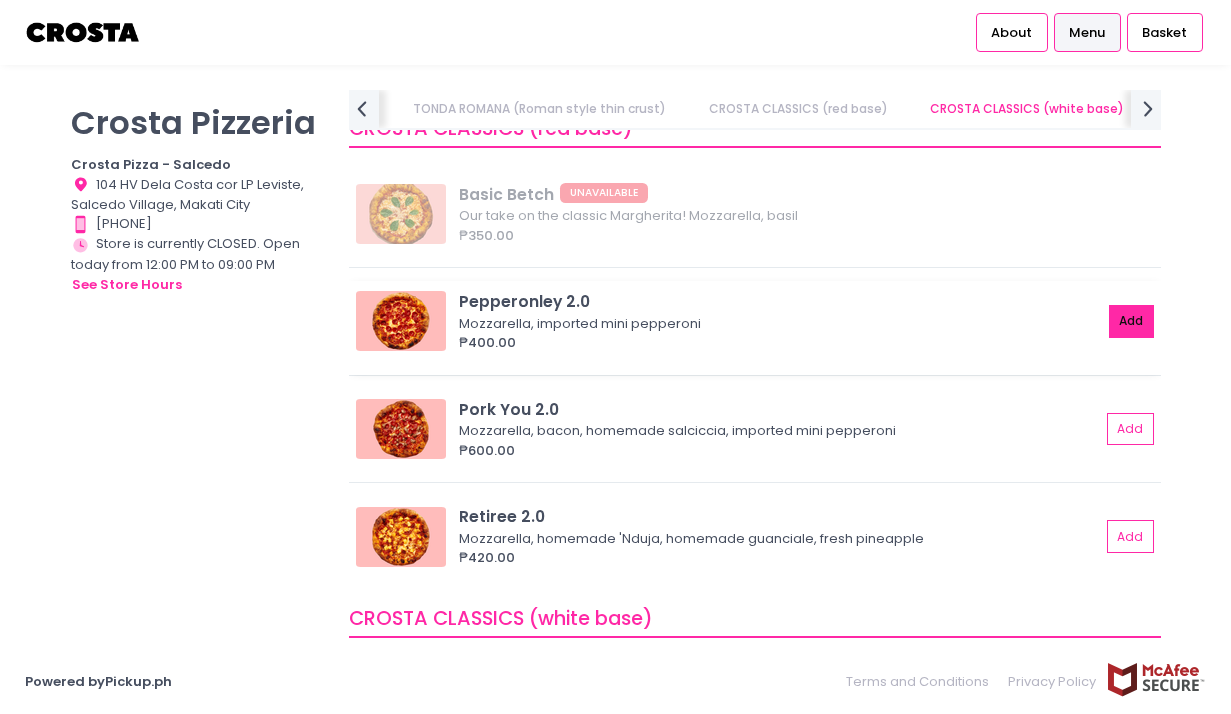 click on "Add" at bounding box center [1132, 321] 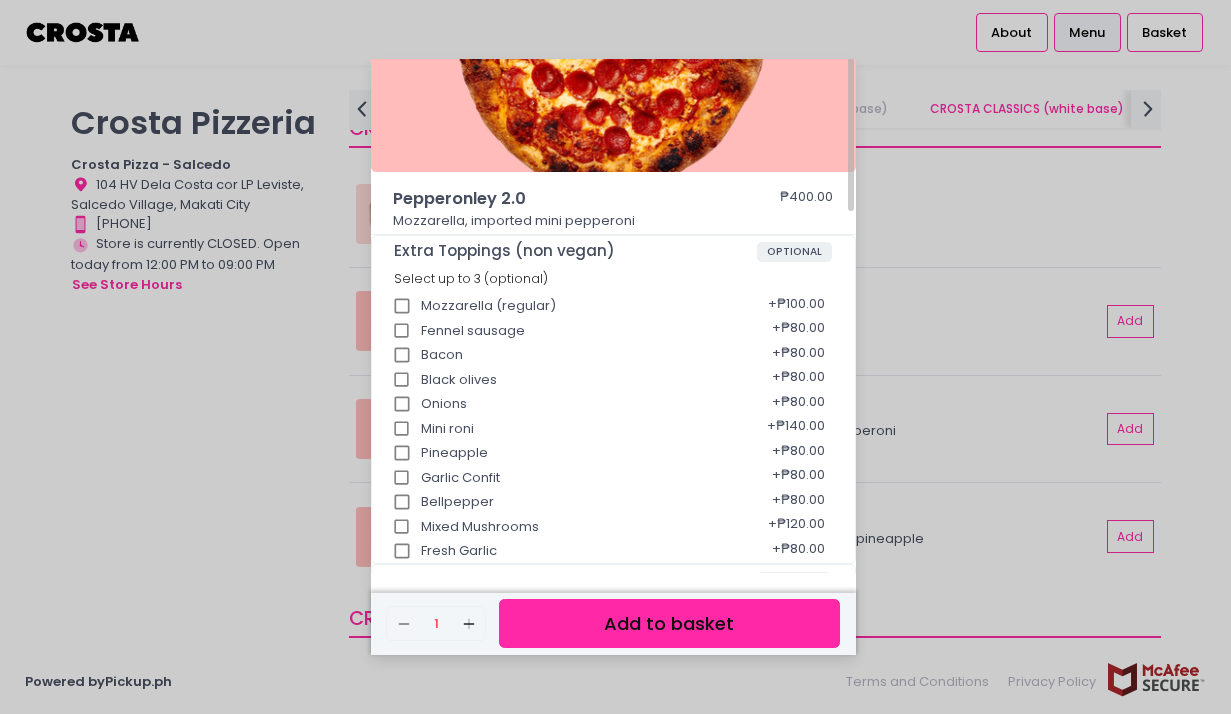 scroll, scrollTop: 355, scrollLeft: 0, axis: vertical 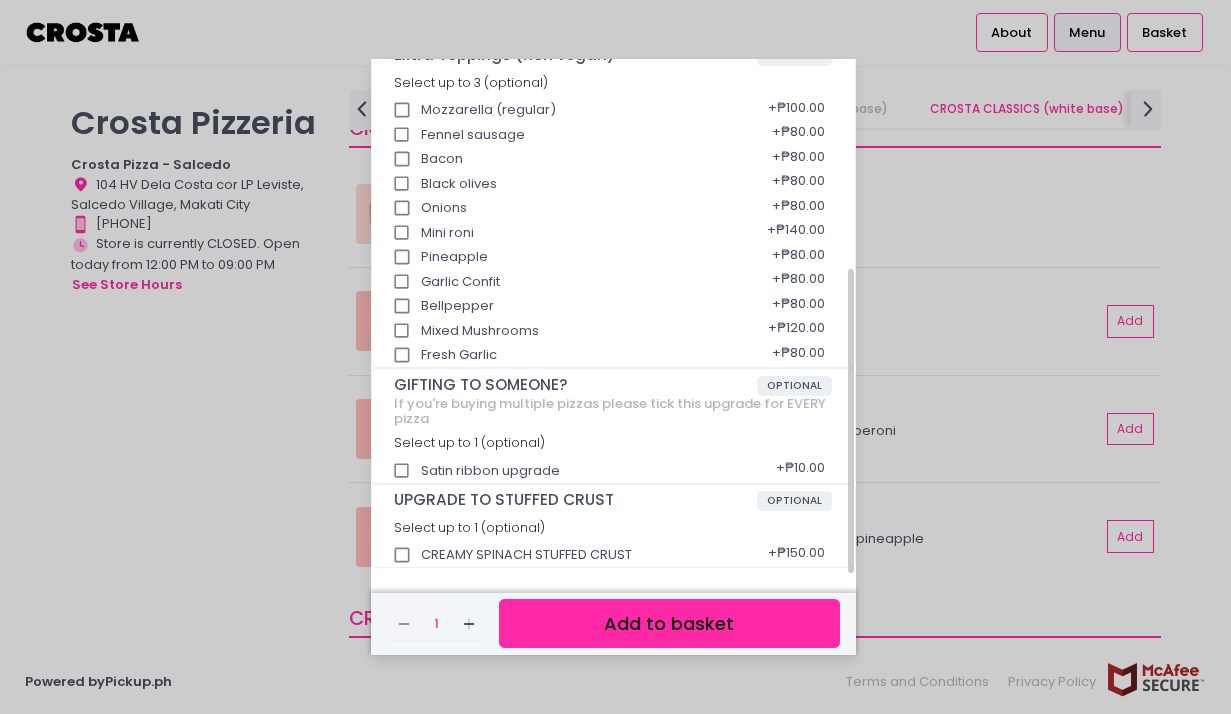 click on "CREAMY SPINACH STUFFED CRUST" at bounding box center (402, 555) 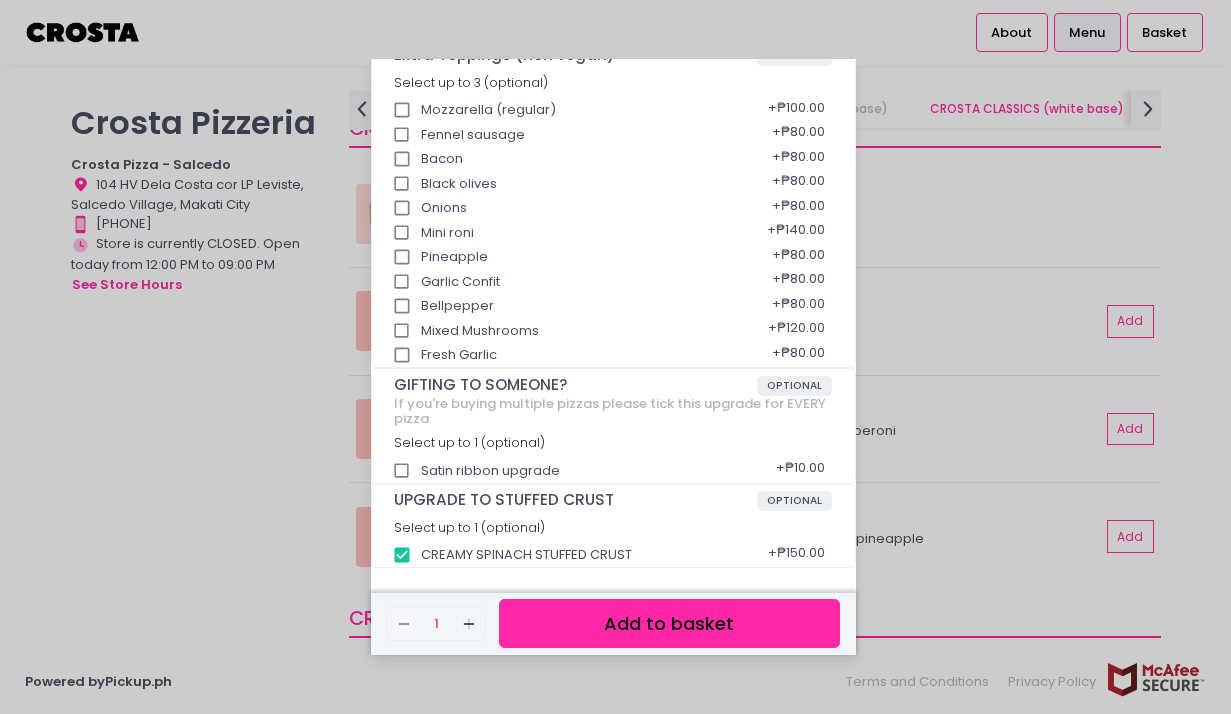 click on "Add to basket" at bounding box center [669, 623] 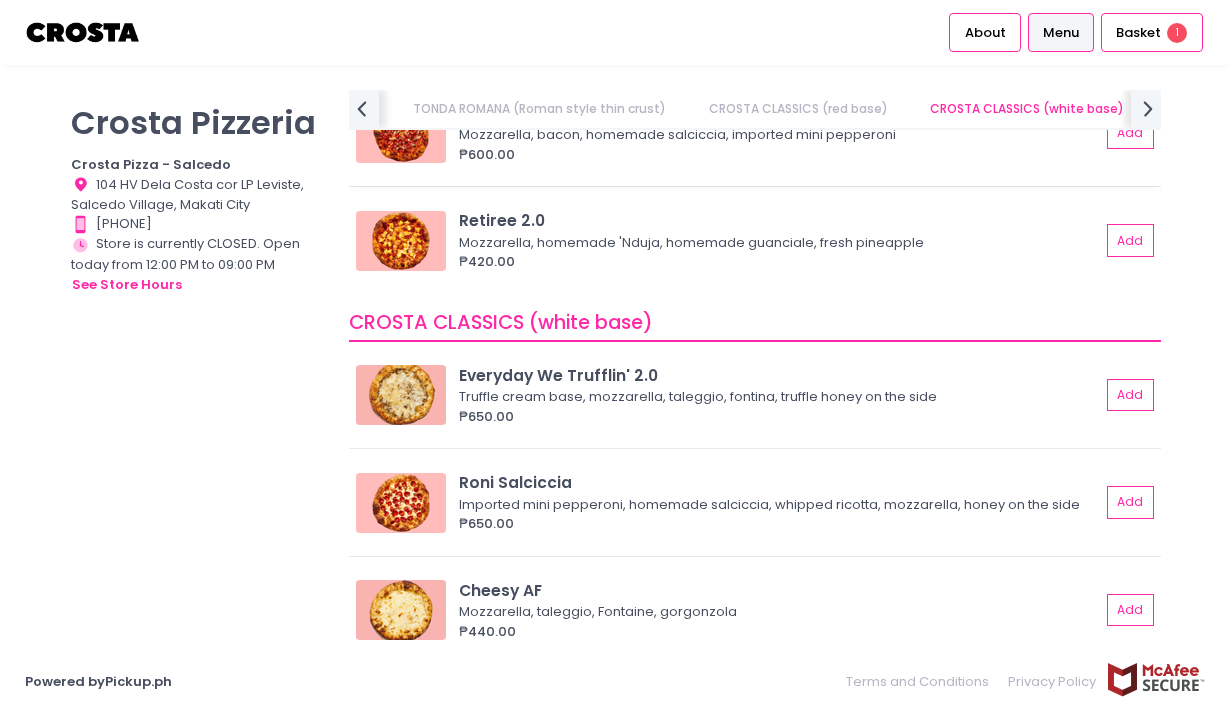 scroll, scrollTop: 1186, scrollLeft: 0, axis: vertical 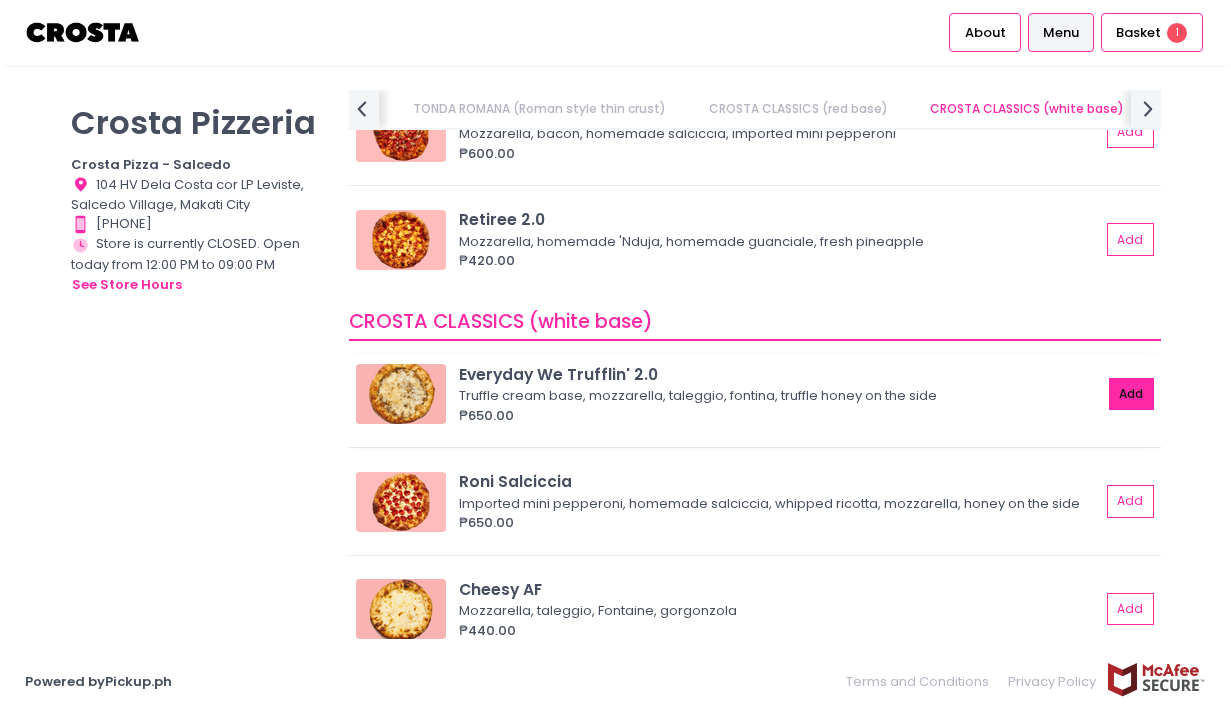 click on "Add" at bounding box center (1132, 394) 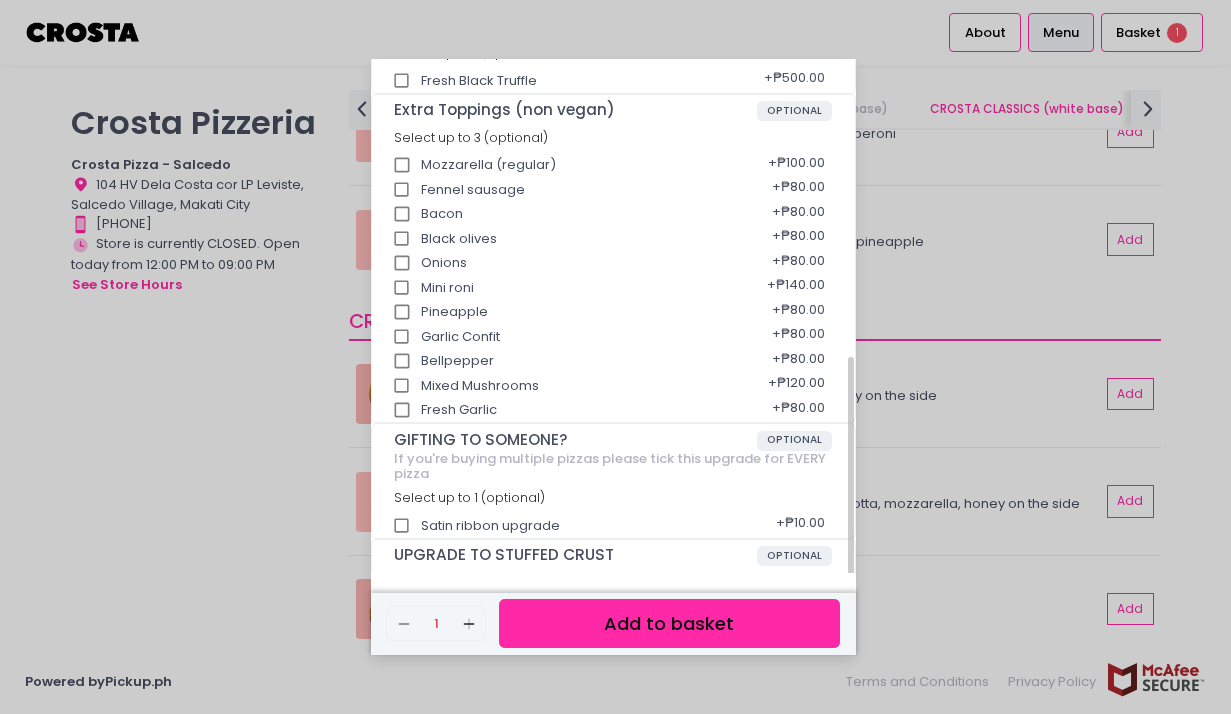 scroll, scrollTop: 459, scrollLeft: 0, axis: vertical 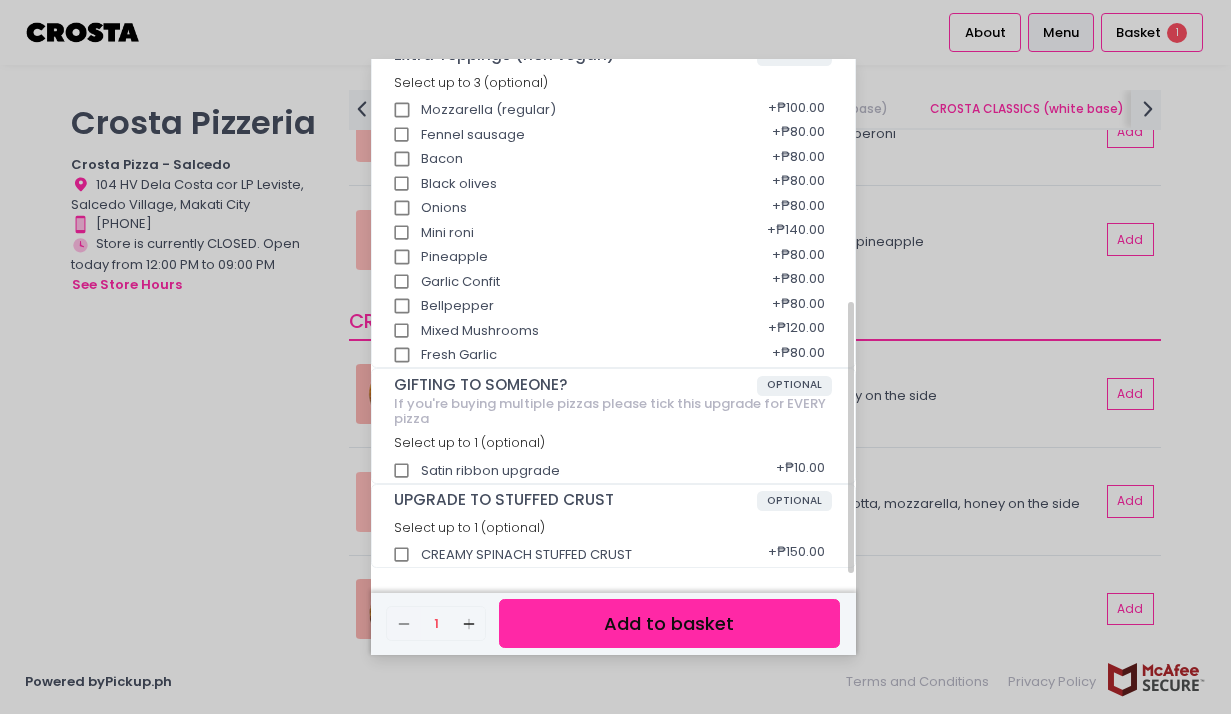click on "CREAMY SPINACH STUFFED CRUST" at bounding box center [402, 555] 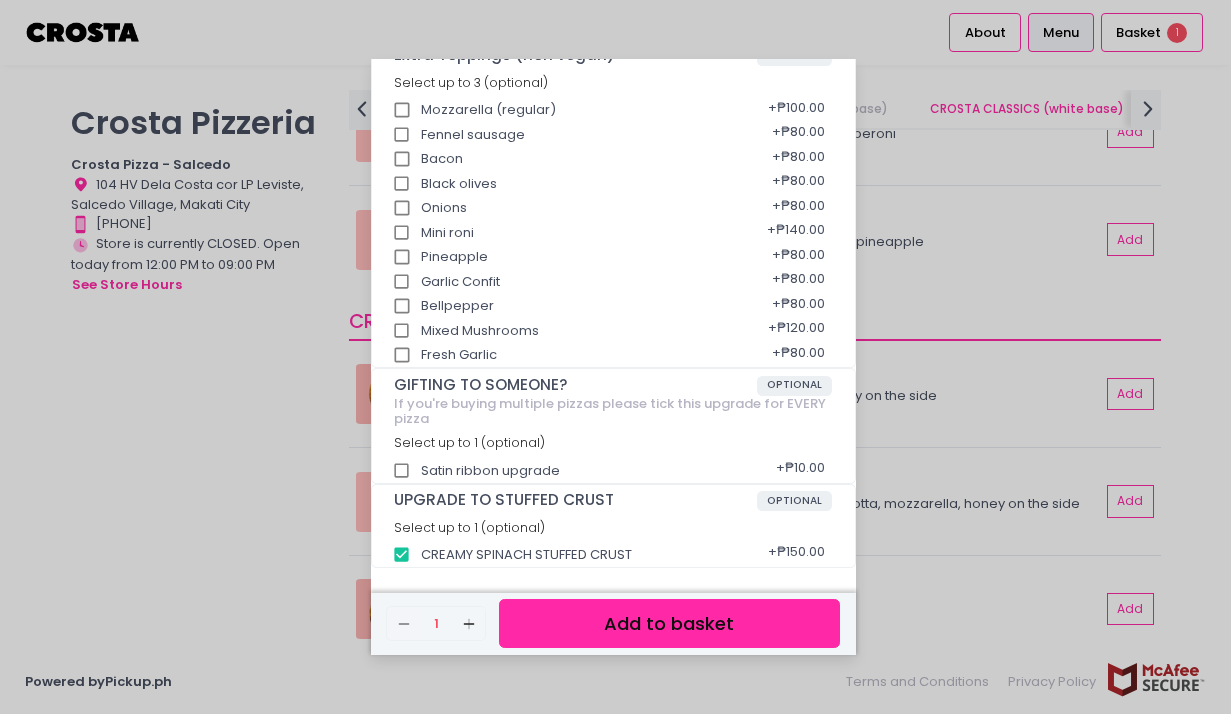 click on "Add to basket" at bounding box center (669, 623) 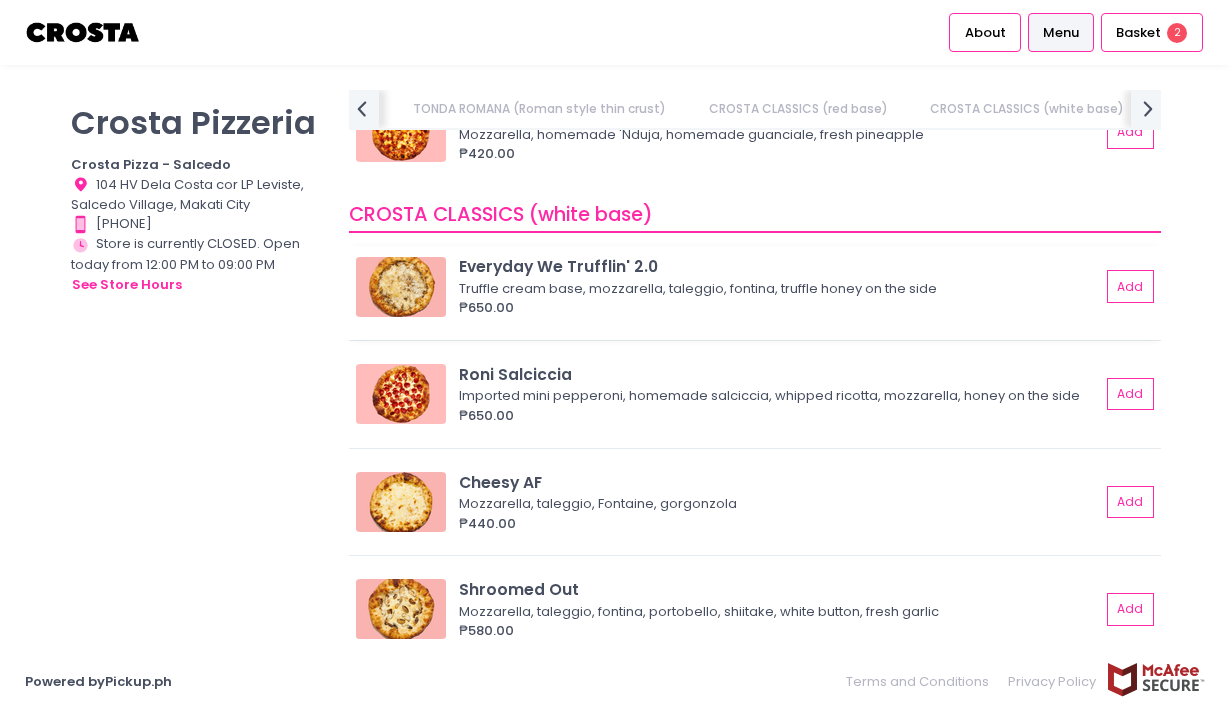 scroll, scrollTop: 1420, scrollLeft: 0, axis: vertical 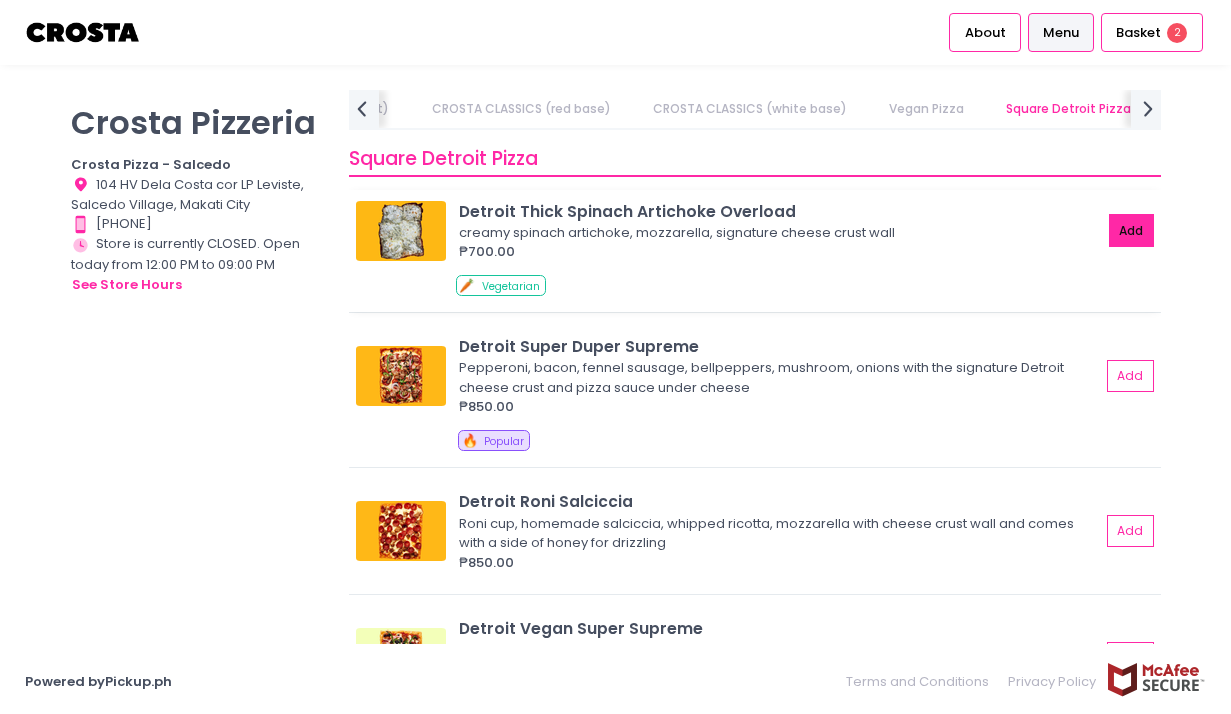click on "Add" at bounding box center [1132, 230] 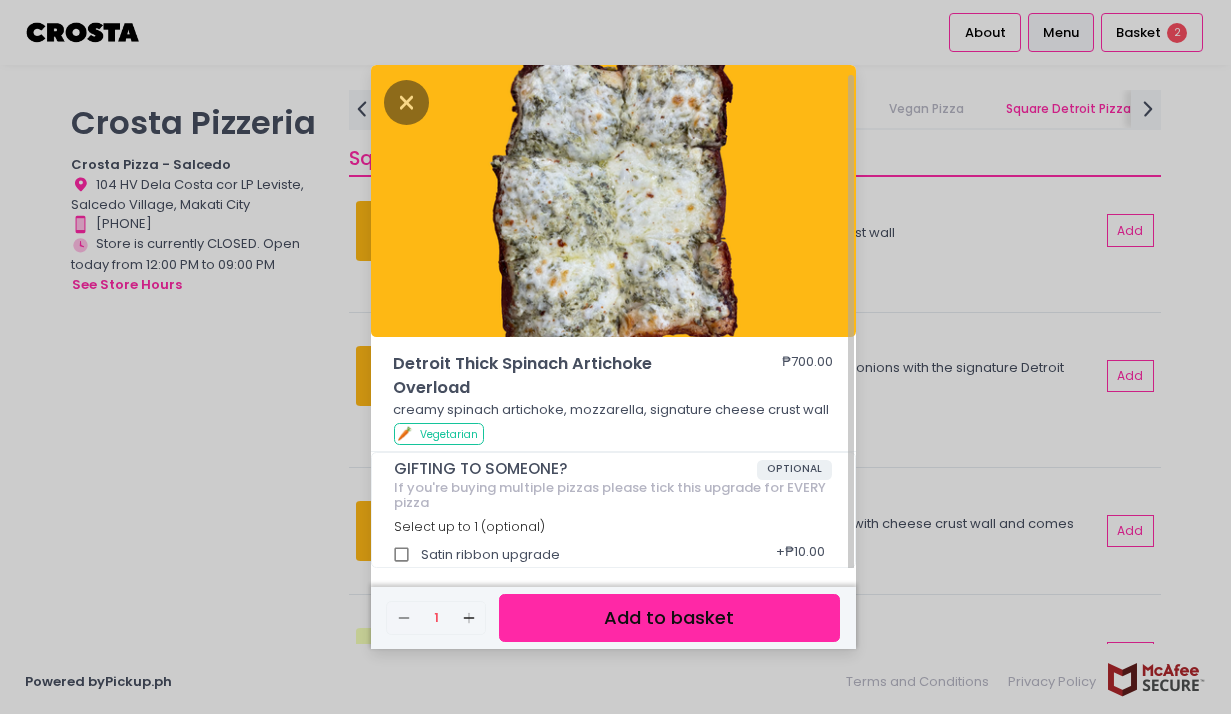 scroll, scrollTop: 5, scrollLeft: 0, axis: vertical 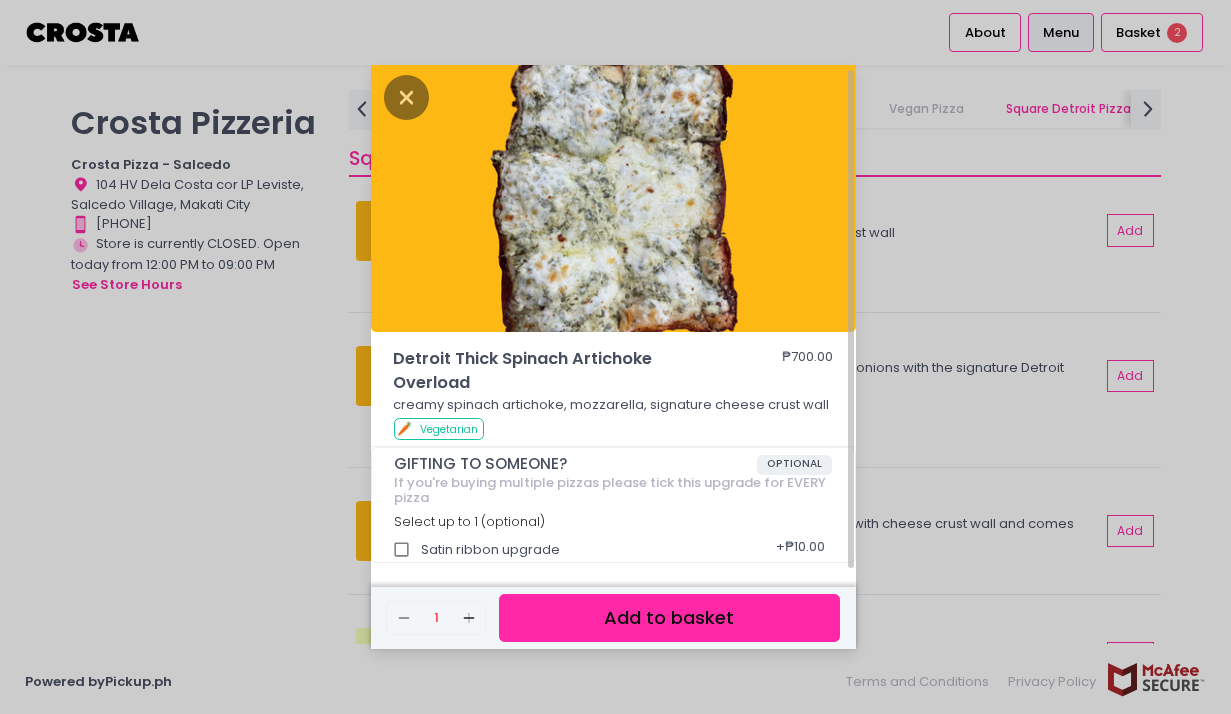 click on "Add to basket" at bounding box center [669, 618] 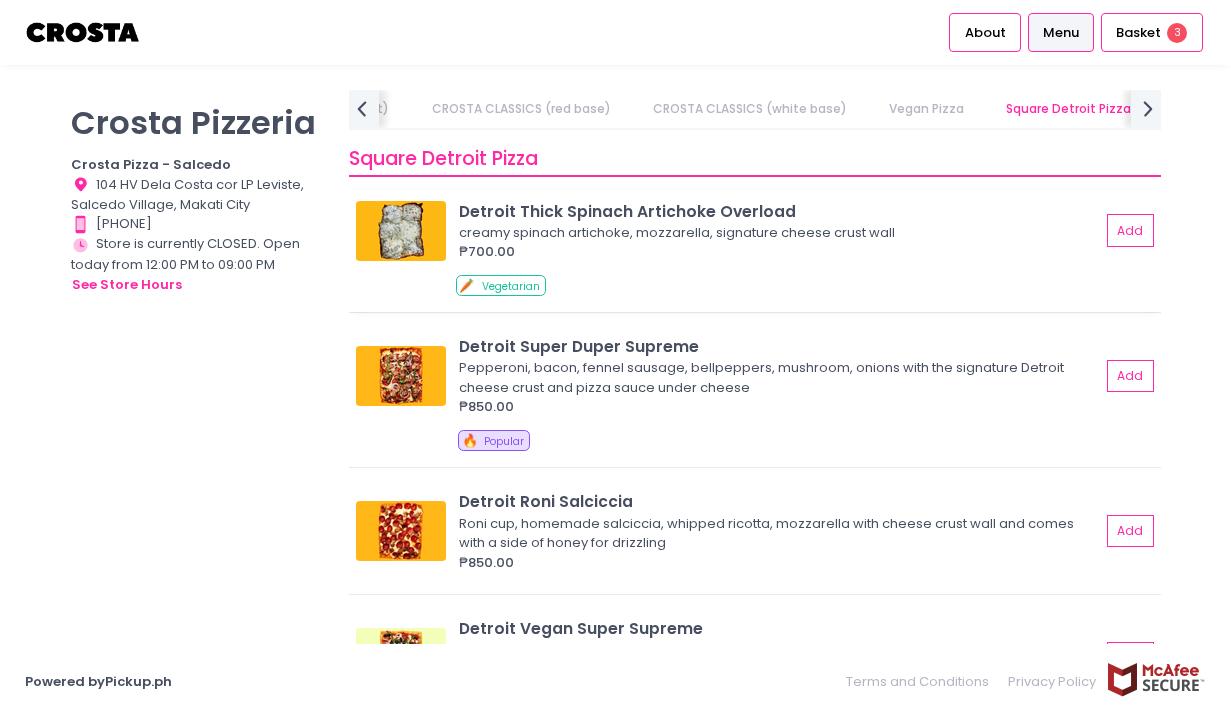 scroll, scrollTop: 2596, scrollLeft: 0, axis: vertical 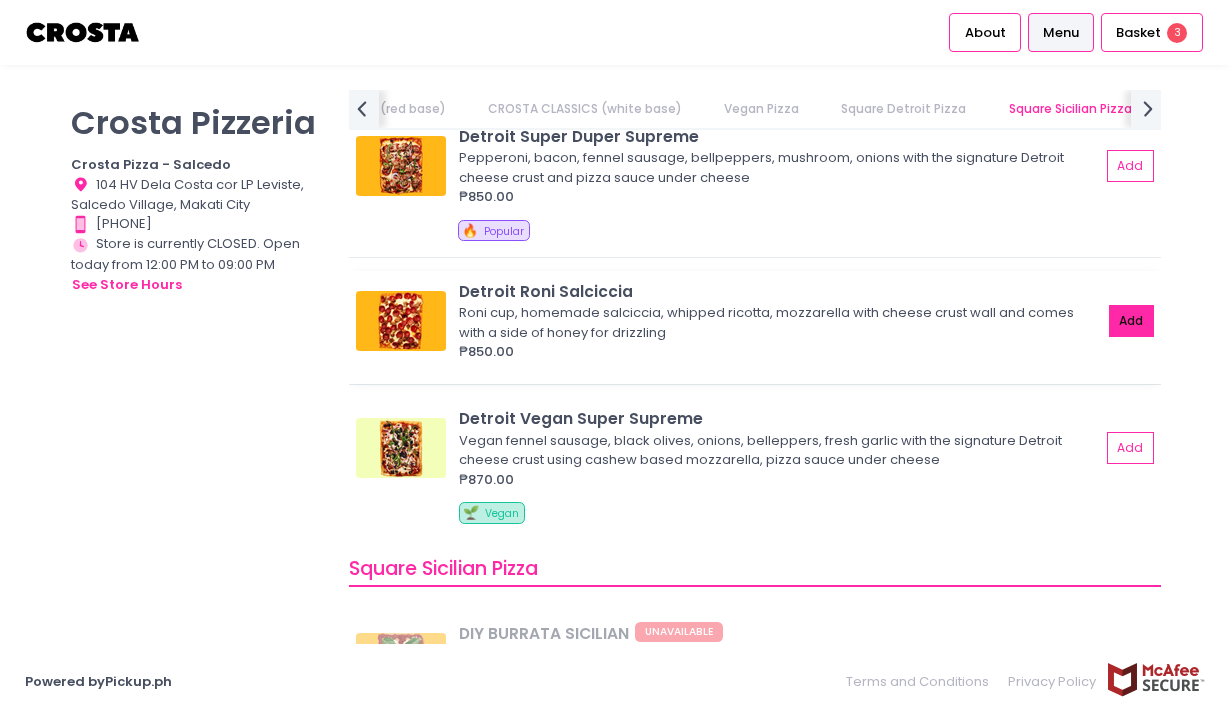 click on "Add" at bounding box center (1132, 321) 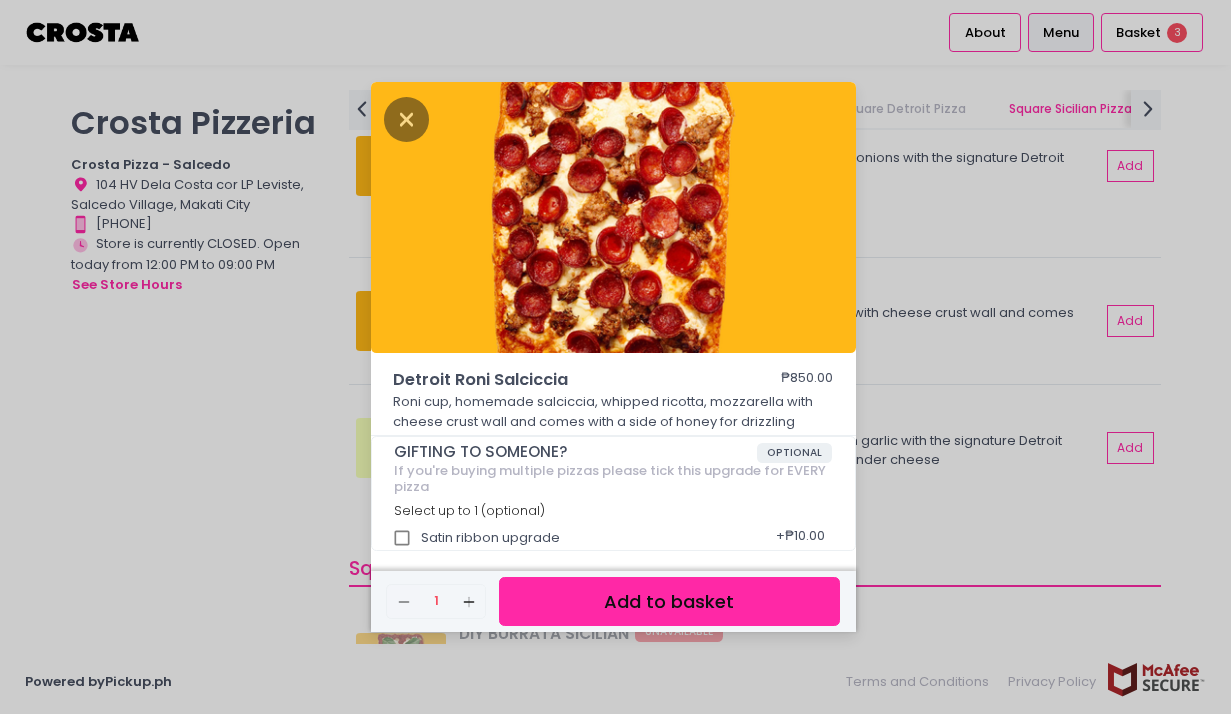 scroll, scrollTop: 5, scrollLeft: 0, axis: vertical 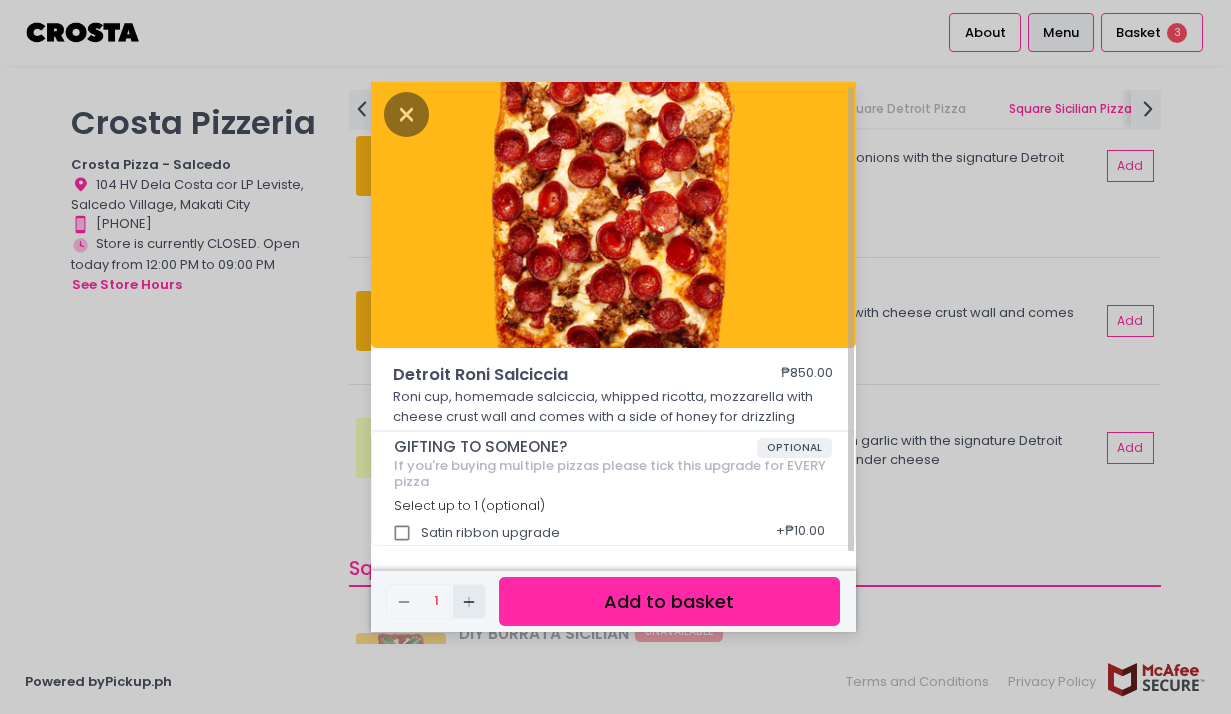 click on "Add Created with Sketch." 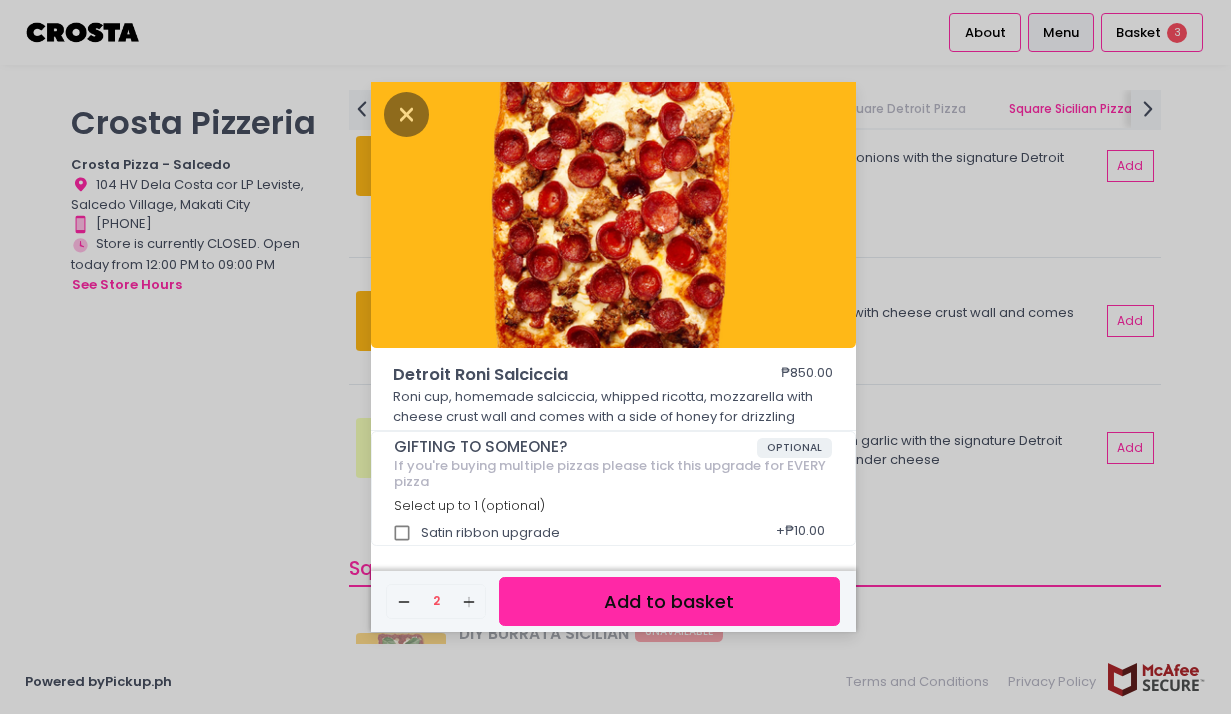 click on "Add to basket" at bounding box center [669, 601] 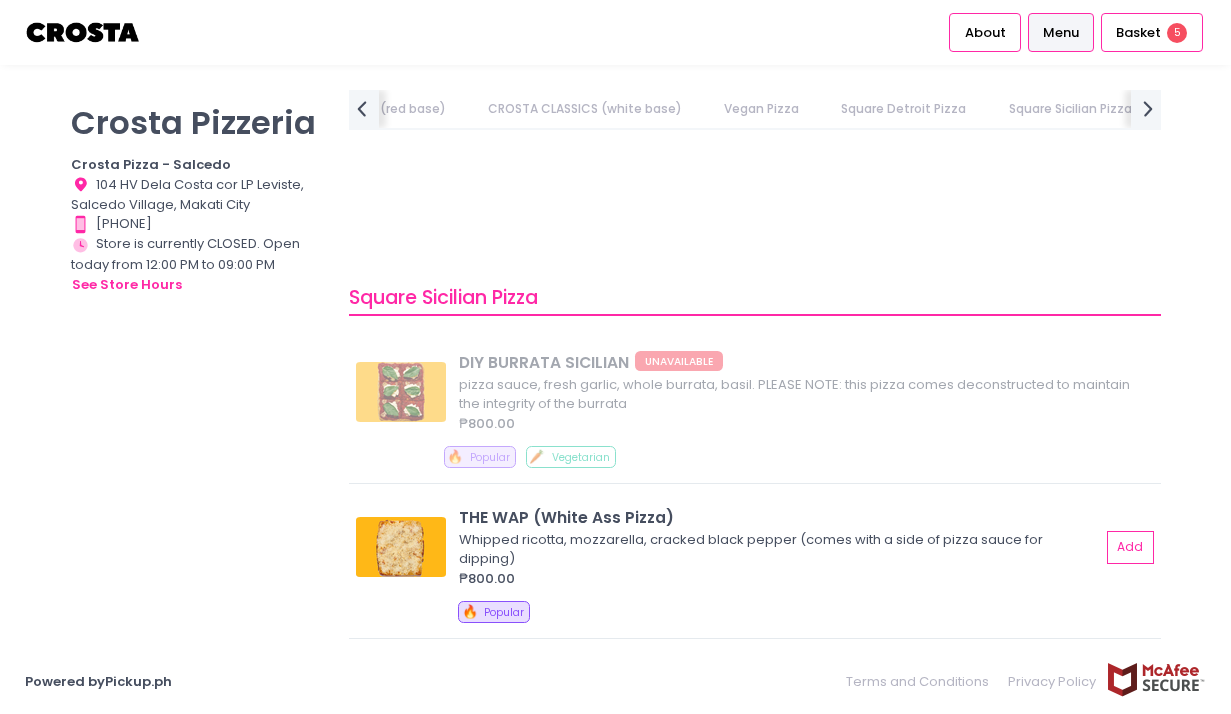 scroll, scrollTop: 3342, scrollLeft: 0, axis: vertical 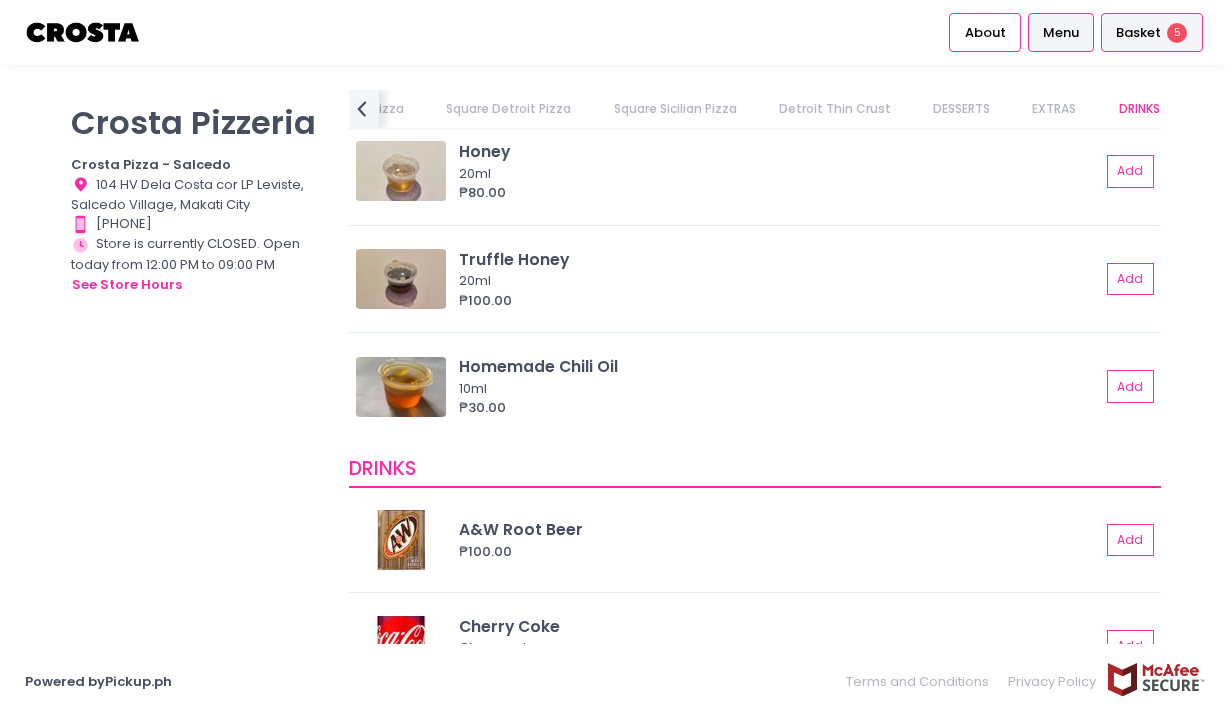 click on "Basket" at bounding box center [1138, 33] 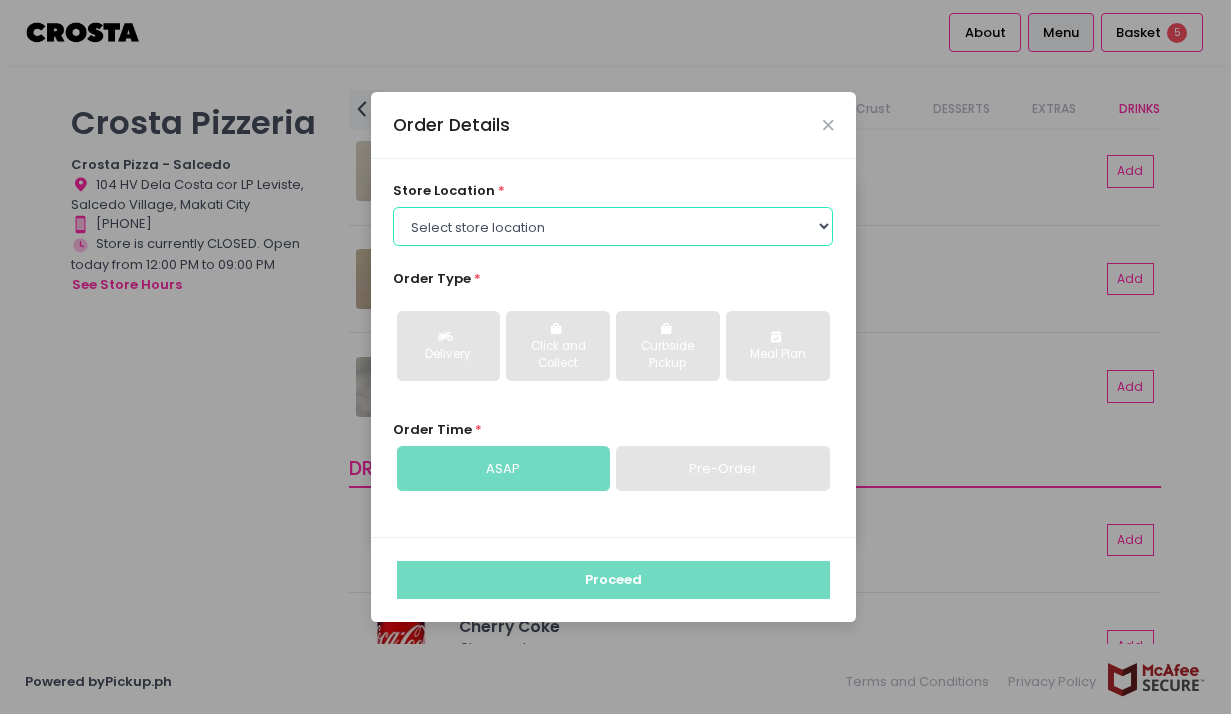 click on "Select store location Crosta Pizza - Salcedo  Crosta Pizza - San Juan" at bounding box center (613, 226) 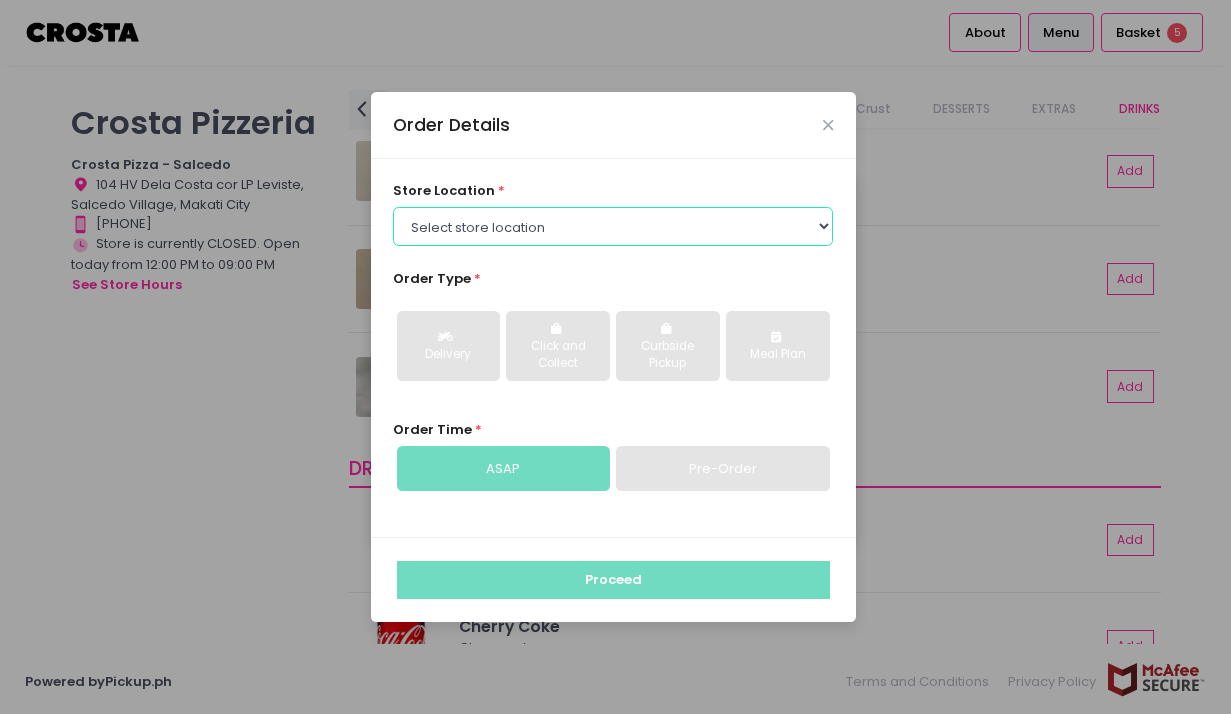 select on "5fabb2e53664a8677beaeb89" 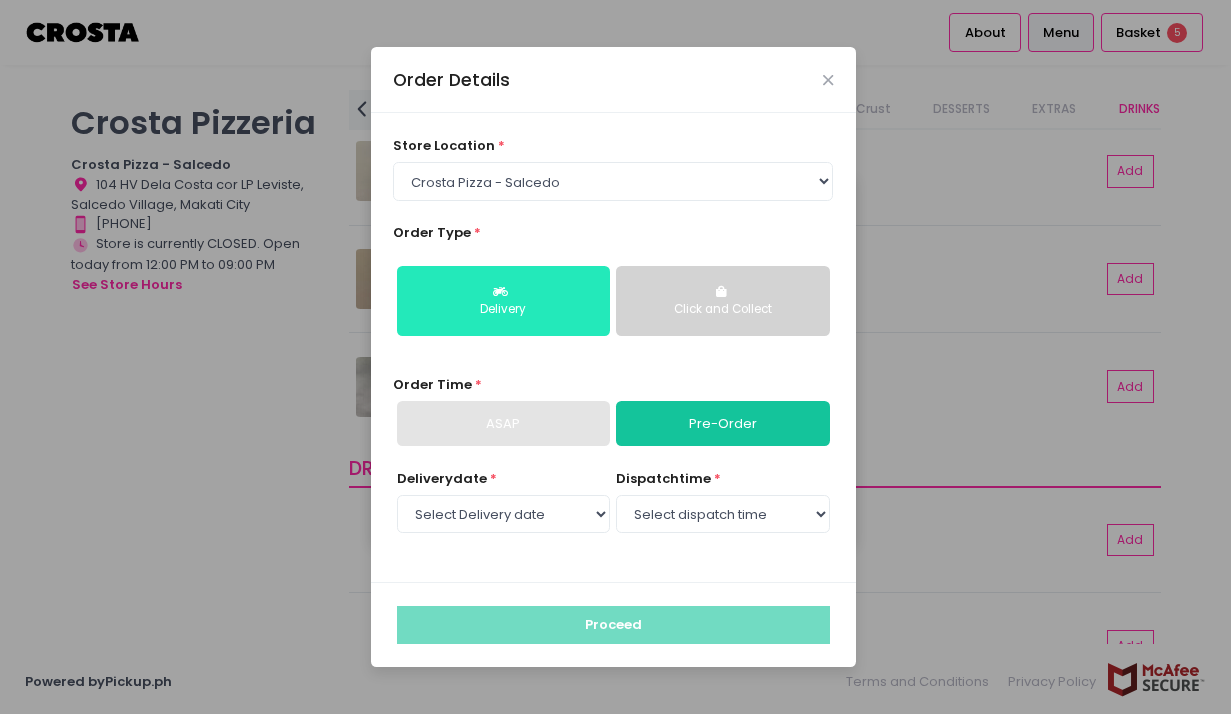 click on "Delivery" at bounding box center [503, 310] 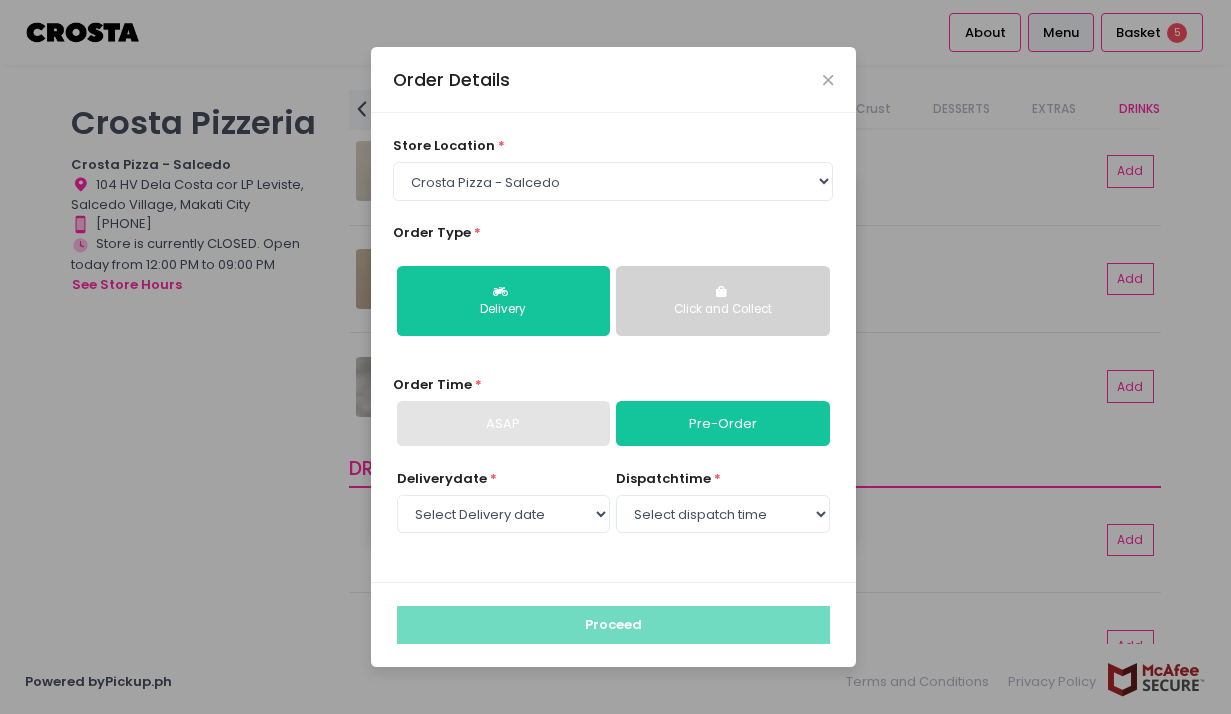 click on "Pre-Order" at bounding box center [722, 424] 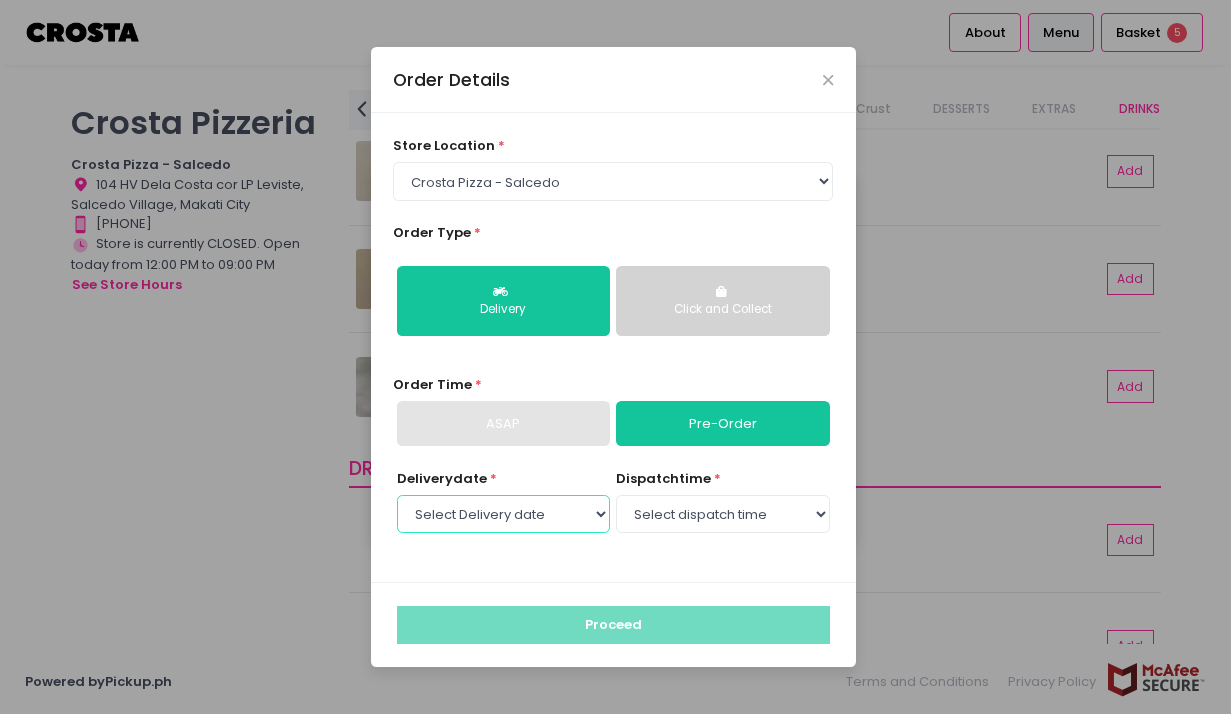 click on "Select Delivery date Wednesday, Aug 6th Thursday, Aug 7th Friday, Aug 8th" at bounding box center [503, 514] 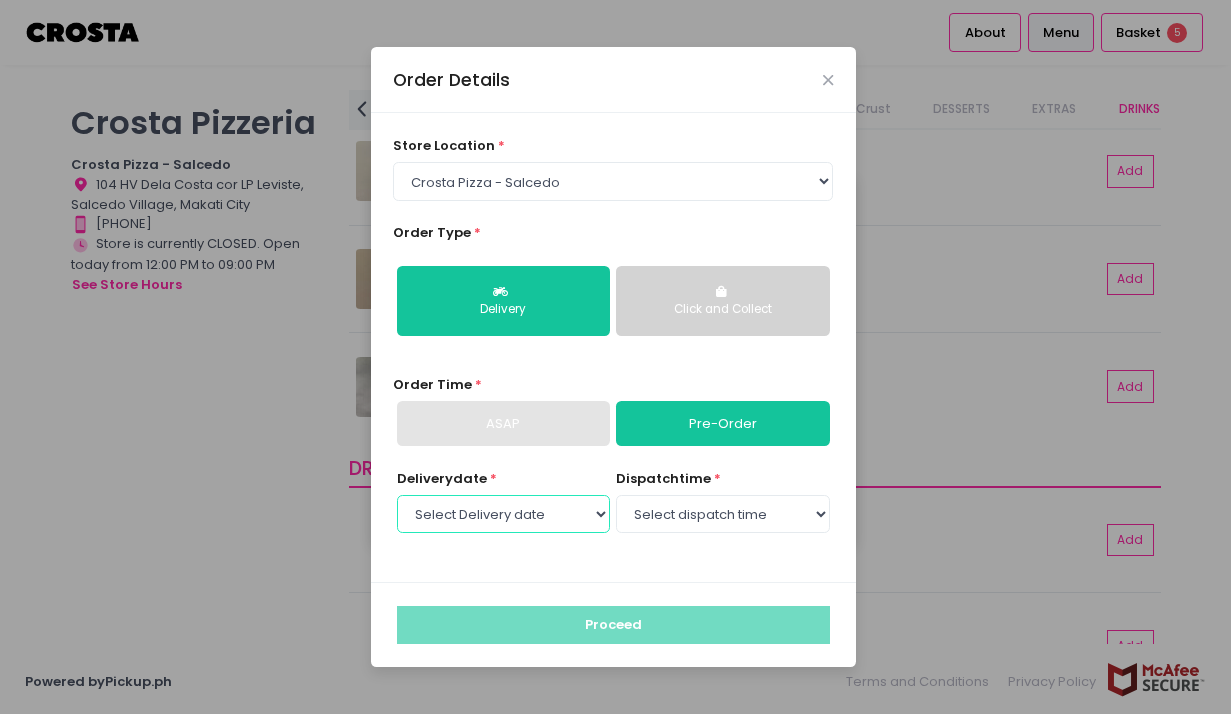 select on "2025-08-06" 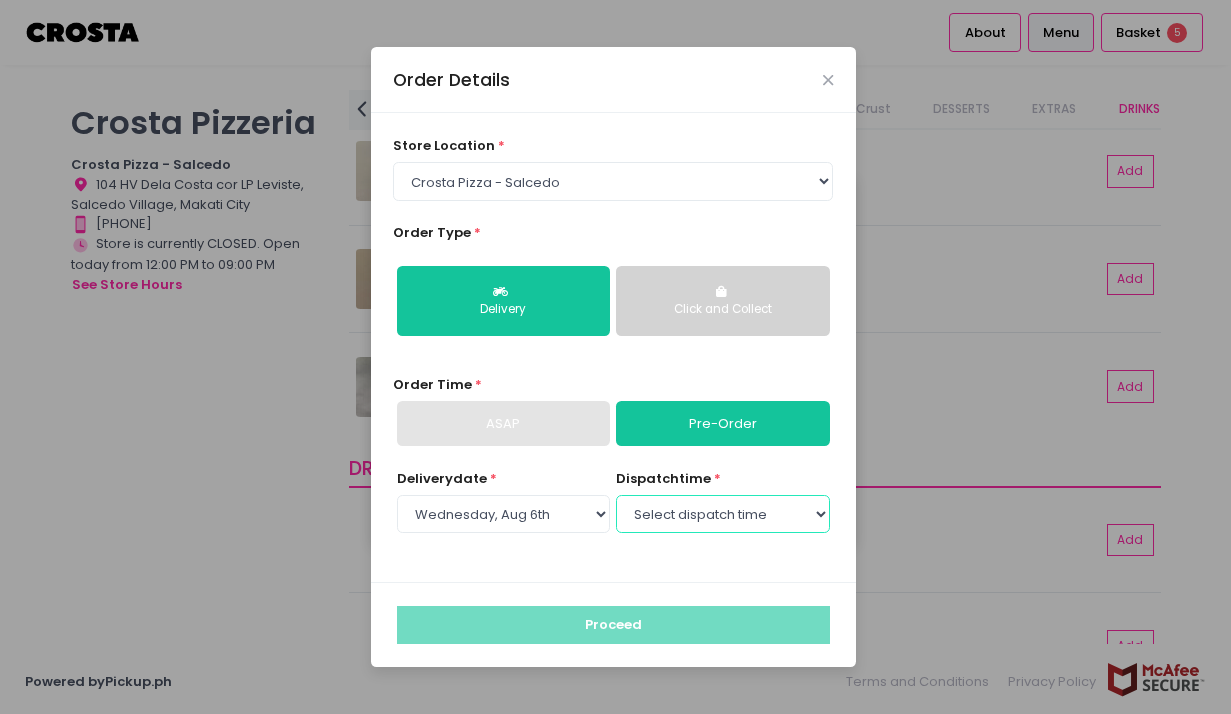 click on "Select dispatch time 12:00 PM - 12:30 PM 12:30 PM - 01:00 PM 01:00 PM - 01:30 PM 01:30 PM - 02:00 PM 02:00 PM - 02:30 PM 02:30 PM - 03:00 PM 03:00 PM - 03:30 PM 03:30 PM - 04:00 PM 04:00 PM - 04:30 PM 04:30 PM - 05:00 PM 05:00 PM - 05:30 PM 05:30 PM - 06:00 PM 06:00 PM - 06:30 PM 06:30 PM - 07:00 PM 07:00 PM - 07:30 PM 07:30 PM - 08:00 PM 08:00 PM - 08:30 PM 08:30 PM - 09:00 PM" at bounding box center [722, 514] 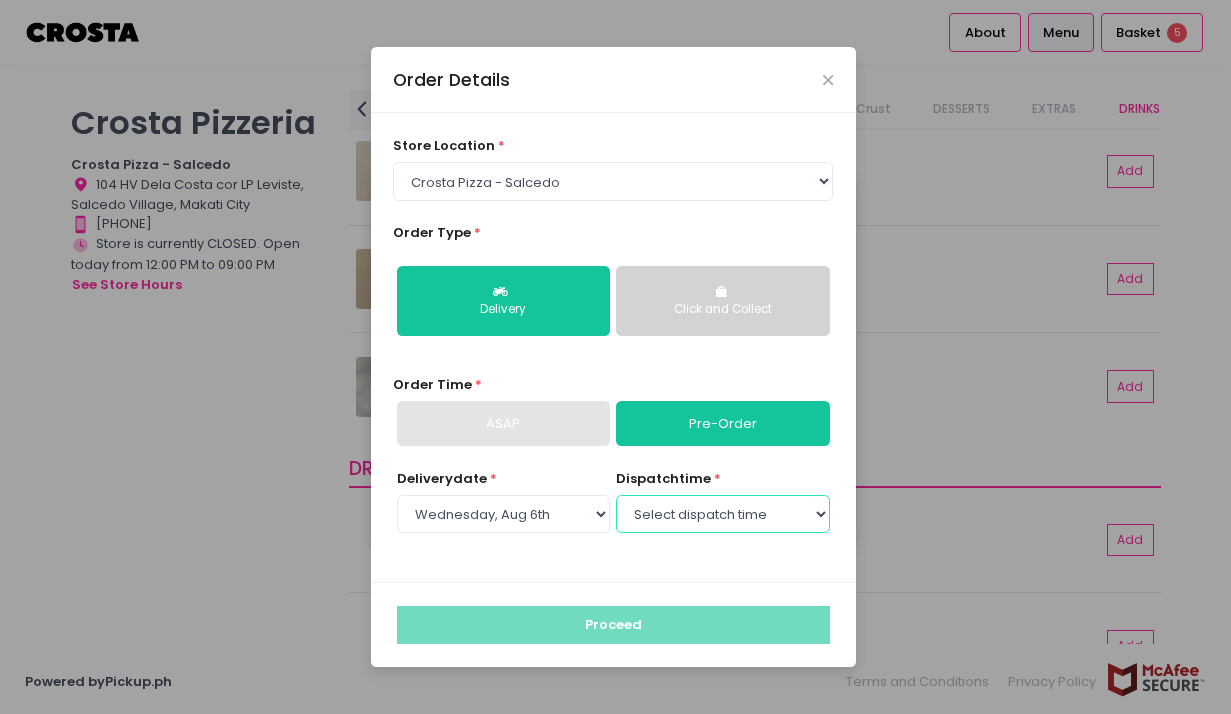 select on "12:00" 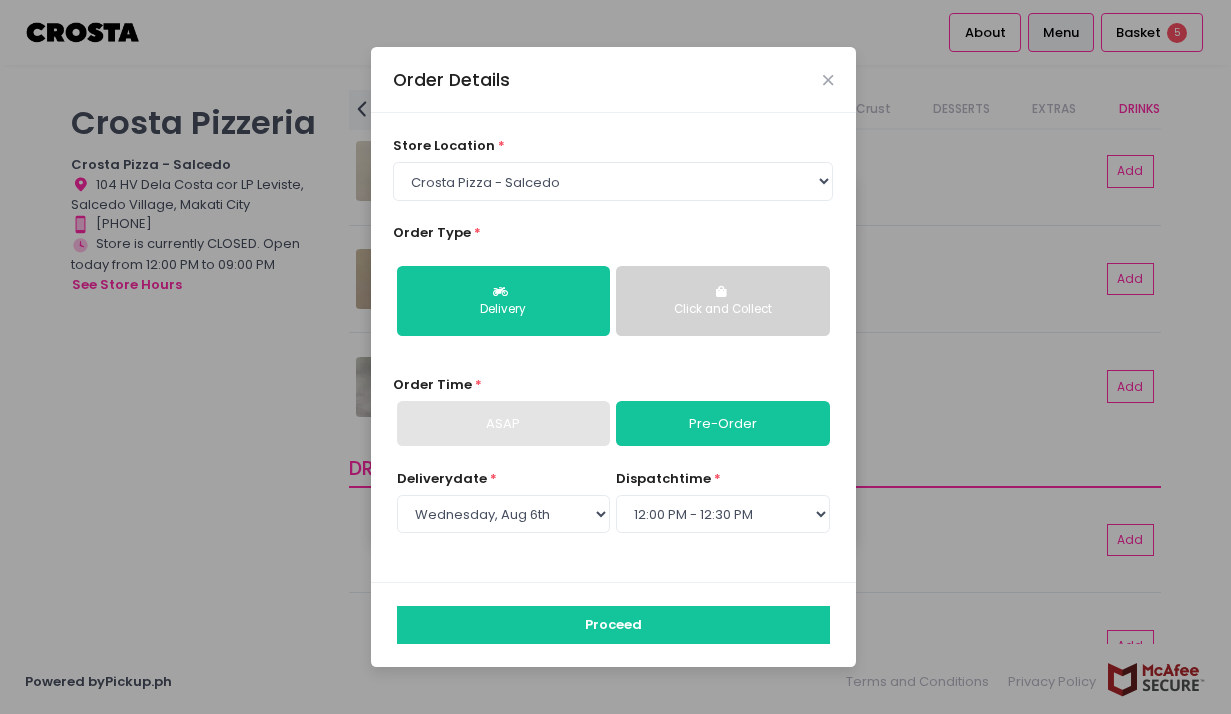 click on "store location   * Select store location Crosta Pizza - Salcedo  Crosta Pizza - San Juan  Order Type   *  Delivery   Click and Collect  Order Time   * ASAP Pre-Order Delivery  date   *    Select Delivery date Wednesday, Aug 6th Thursday, Aug 7th Friday, Aug 8th dispatch  time   *    Select dispatch time 12:00 PM - 12:30 PM 12:30 PM - 01:00 PM 01:00 PM - 01:30 PM 01:30 PM - 02:00 PM 02:00 PM - 02:30 PM 02:30 PM - 03:00 PM 03:00 PM - 03:30 PM 03:30 PM - 04:00 PM 04:00 PM - 04:30 PM 04:30 PM - 05:00 PM 05:00 PM - 05:30 PM 05:30 PM - 06:00 PM 06:00 PM - 06:30 PM 06:30 PM - 07:00 PM 07:00 PM - 07:30 PM 07:30 PM - 08:00 PM 08:00 PM - 08:30 PM 08:30 PM - 09:00 PM" at bounding box center (613, 347) 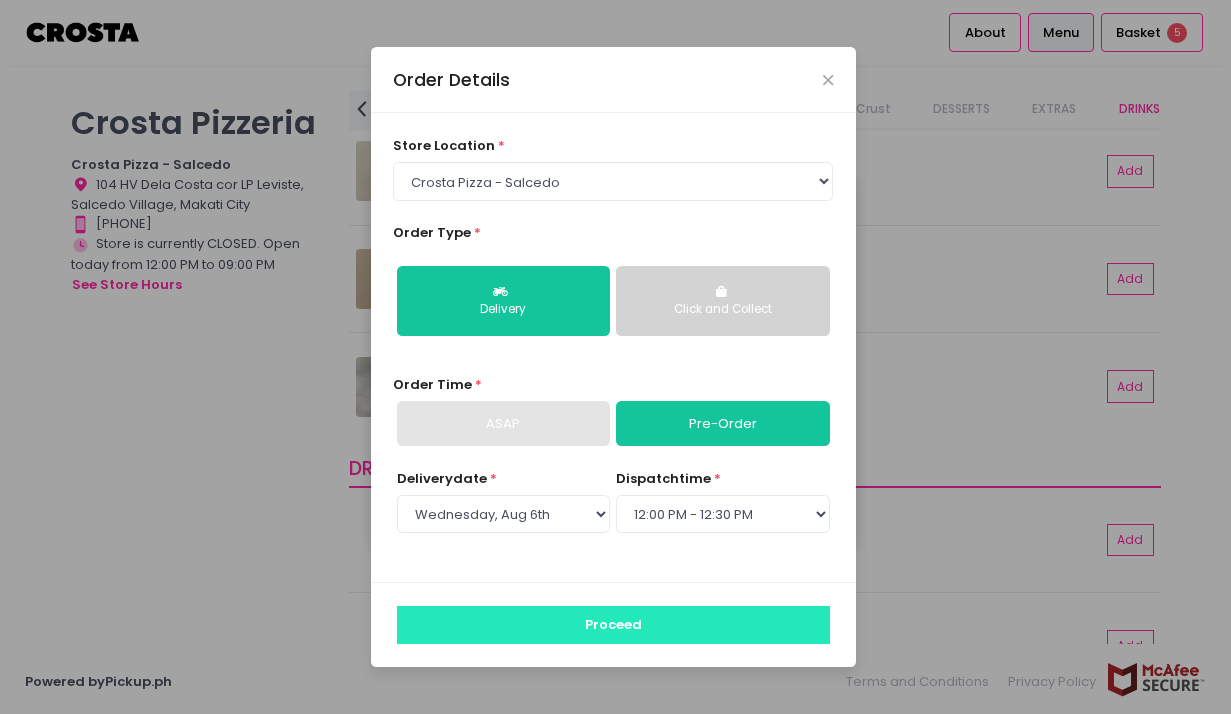 click on "Proceed" at bounding box center [613, 625] 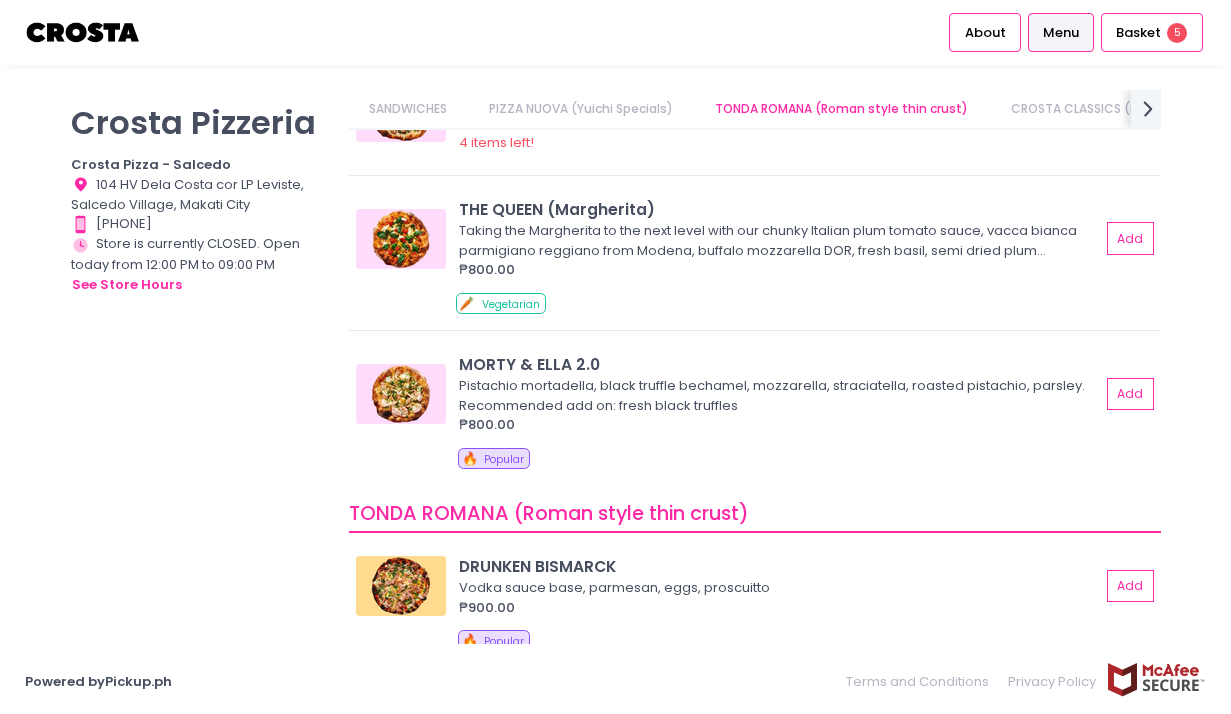 scroll, scrollTop: 383, scrollLeft: 0, axis: vertical 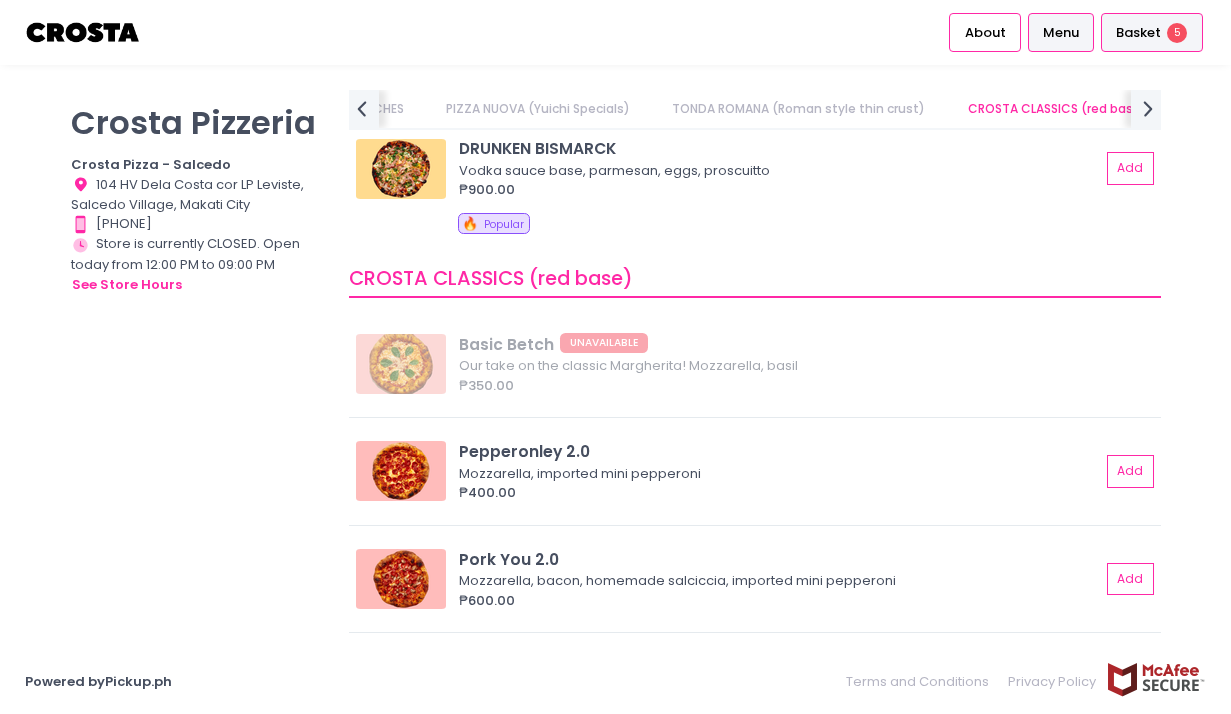 click on "Basket 5" at bounding box center (1152, 32) 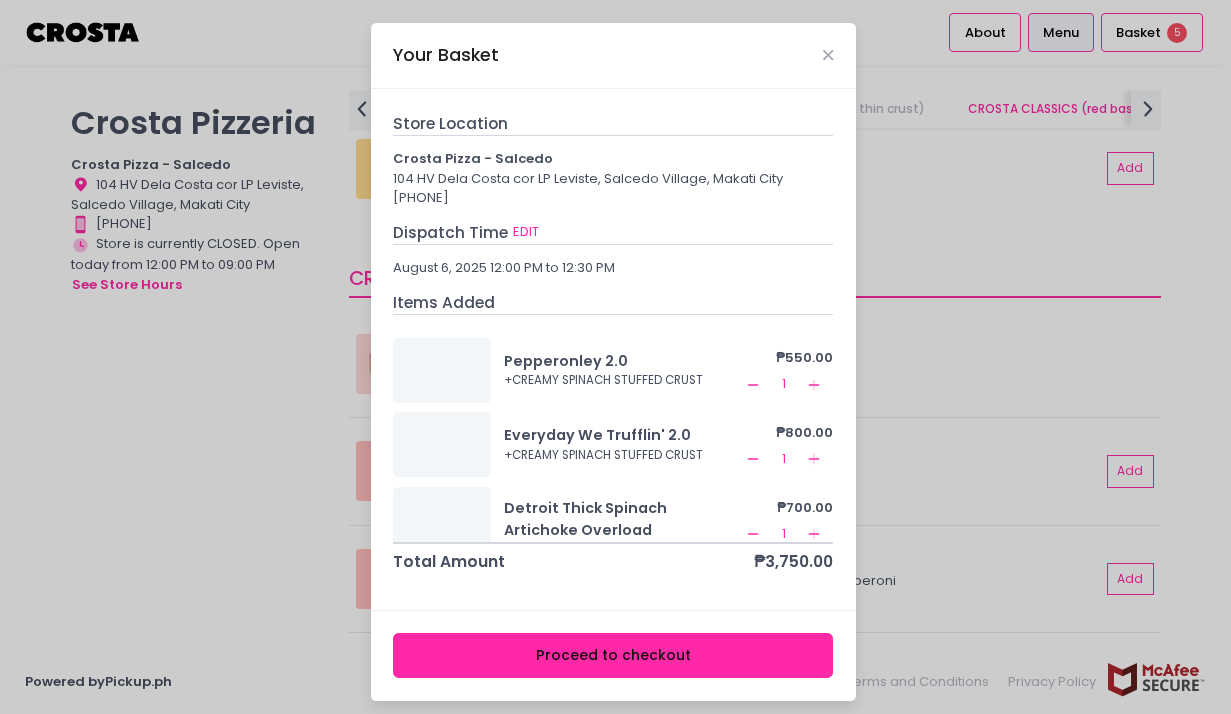 scroll, scrollTop: 9, scrollLeft: 0, axis: vertical 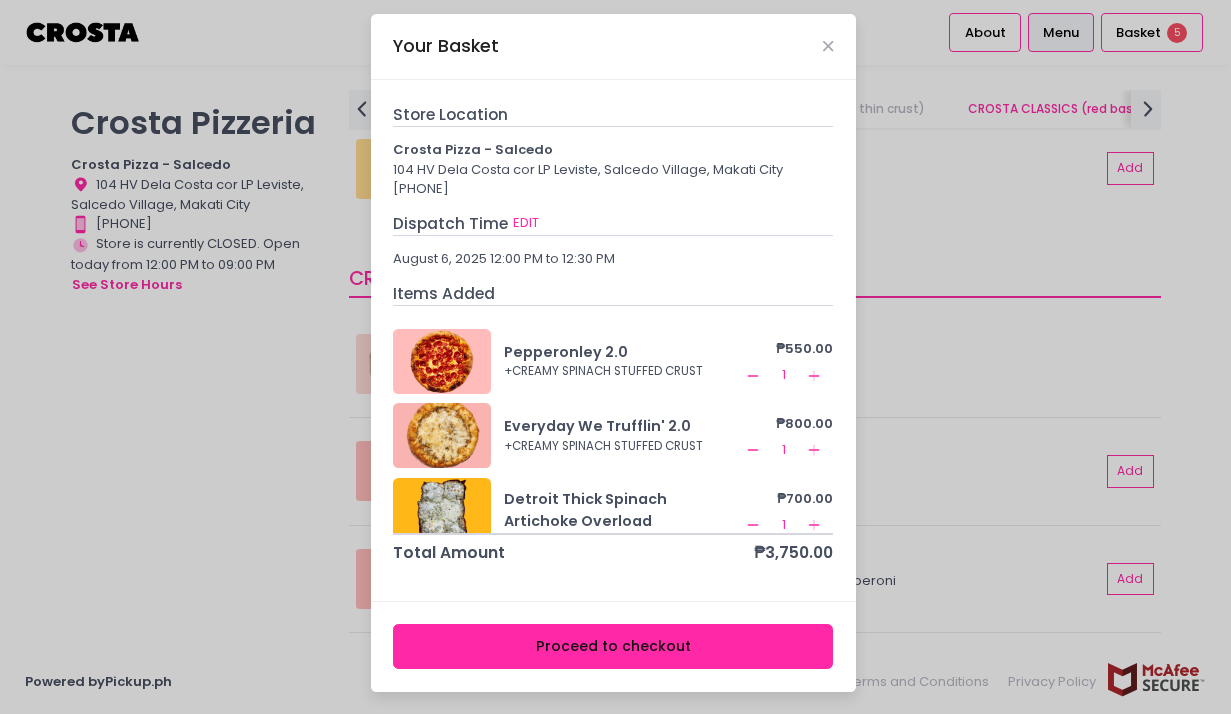 click on "Proceed to checkout" at bounding box center [613, 646] 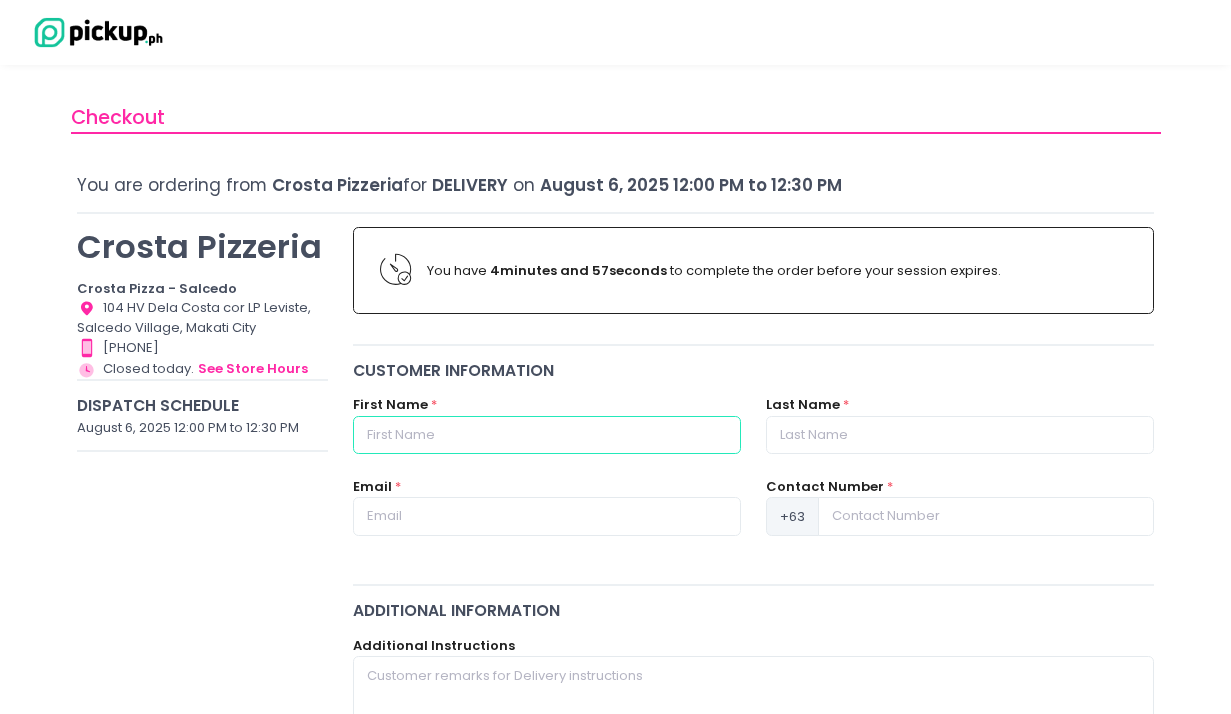 click at bounding box center (547, 435) 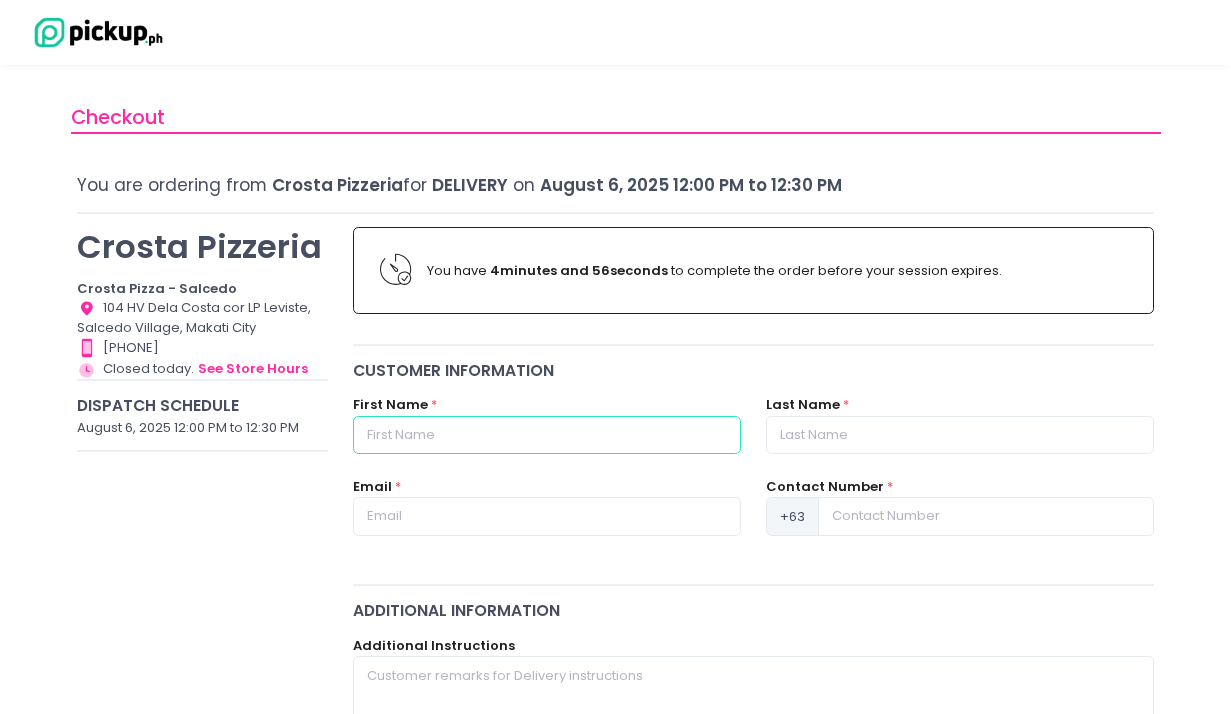 type on "[FIRST]" 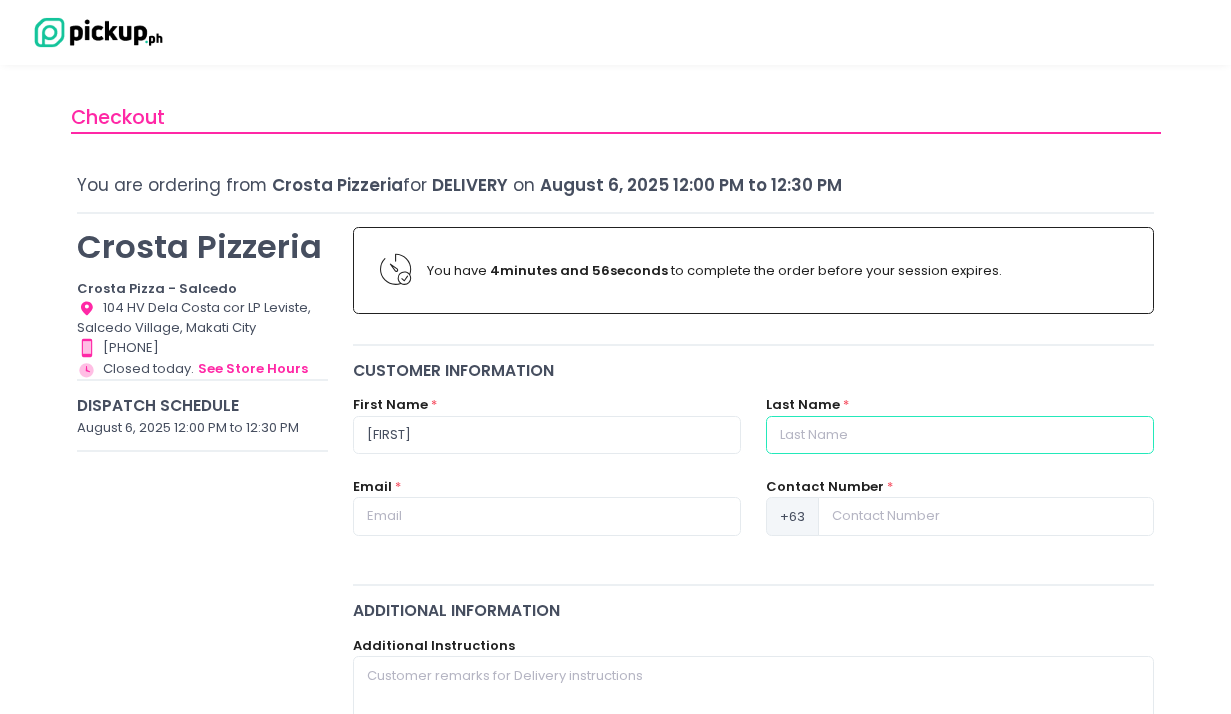 type on "[LAST]" 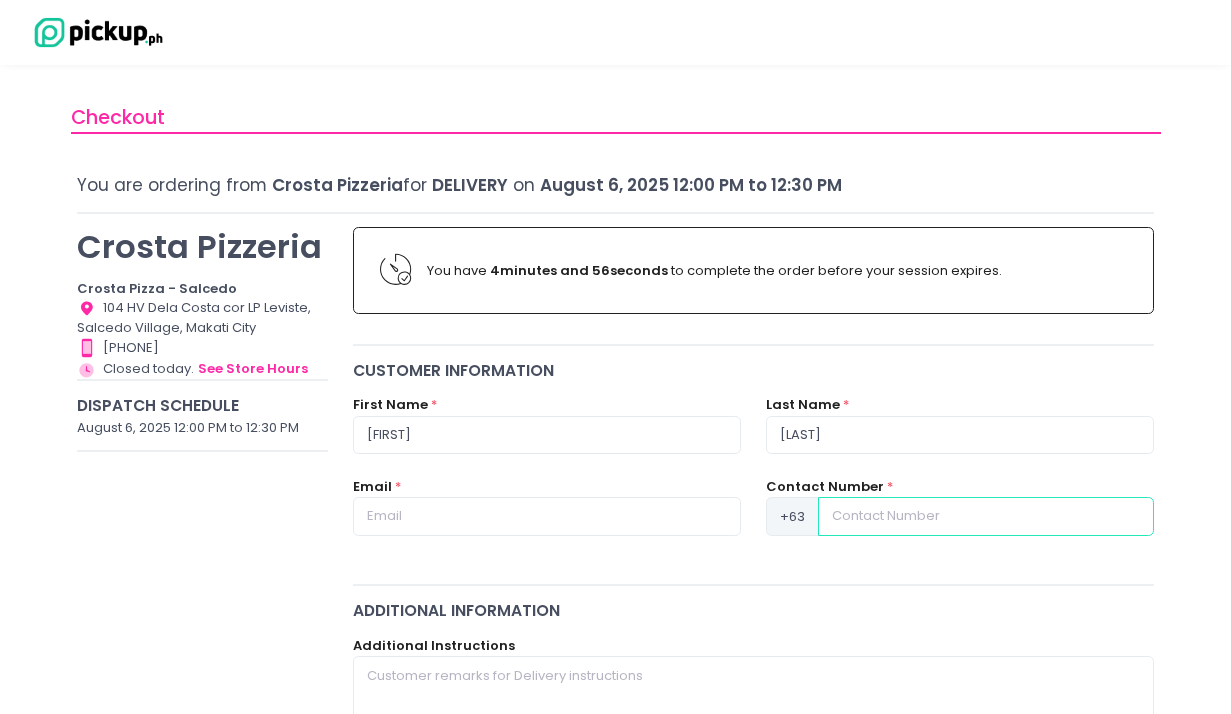 type on "[PHONE]" 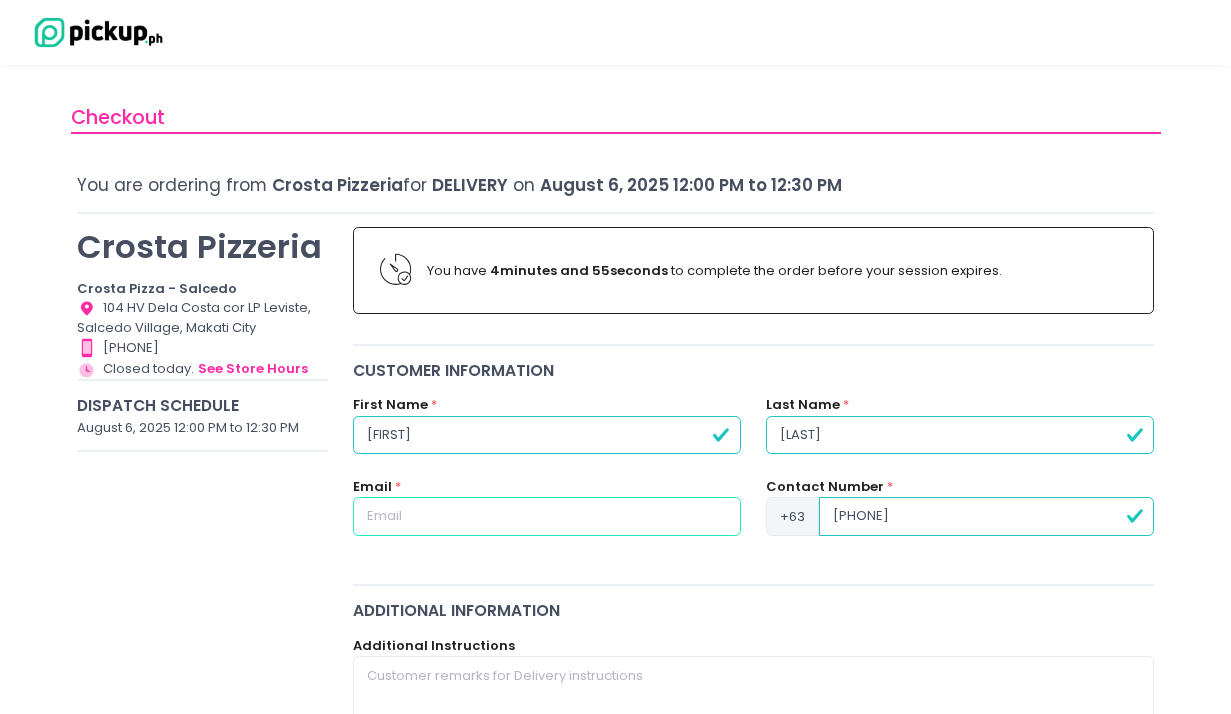 click at bounding box center (547, 516) 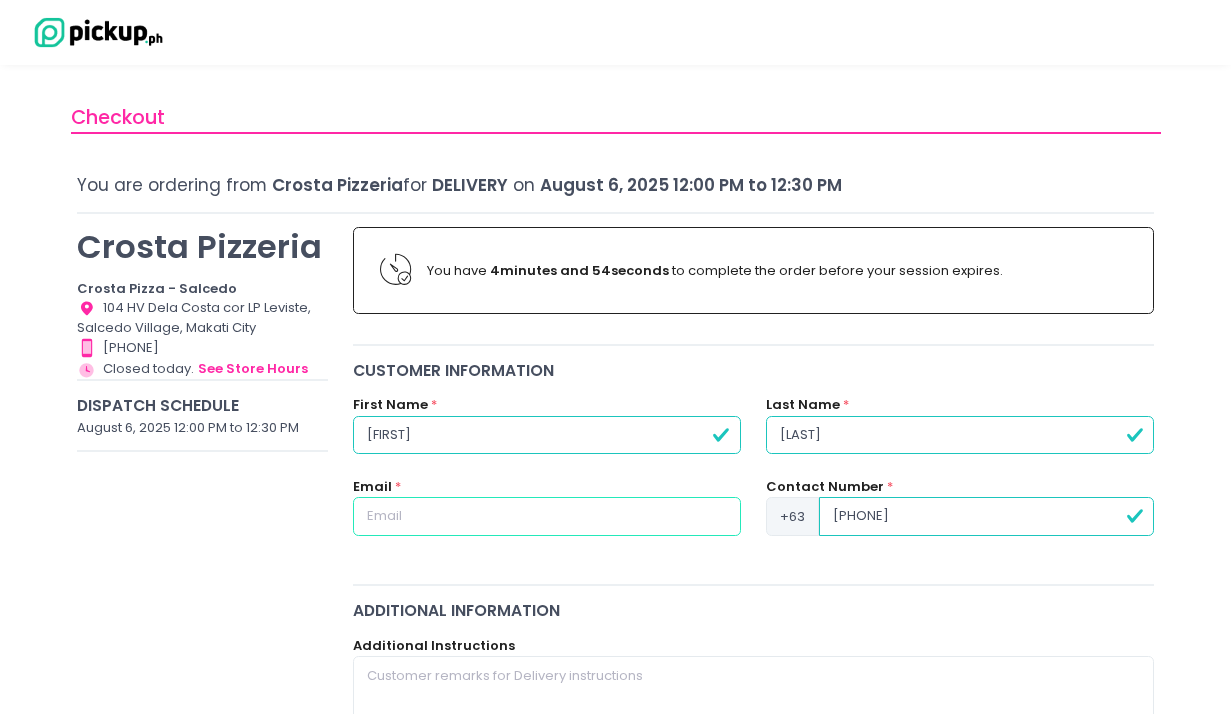 type on "[EMAIL]" 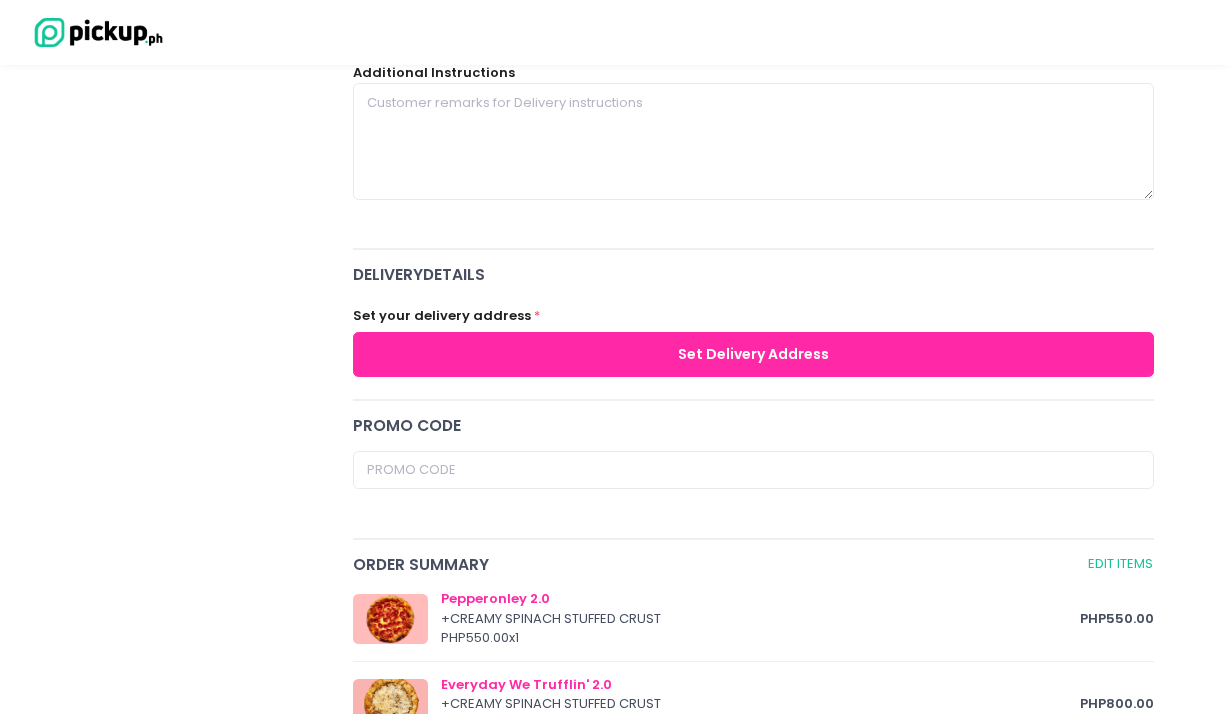 scroll, scrollTop: 575, scrollLeft: 0, axis: vertical 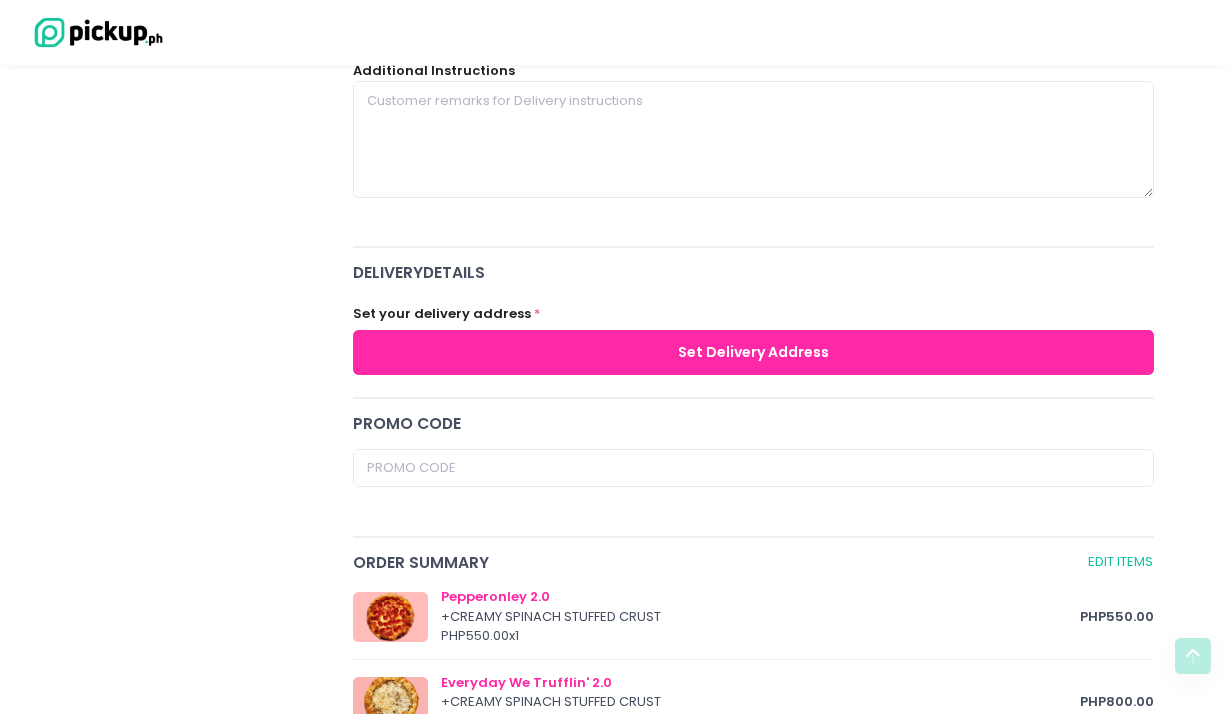 click on "Set Delivery Address" at bounding box center [754, 352] 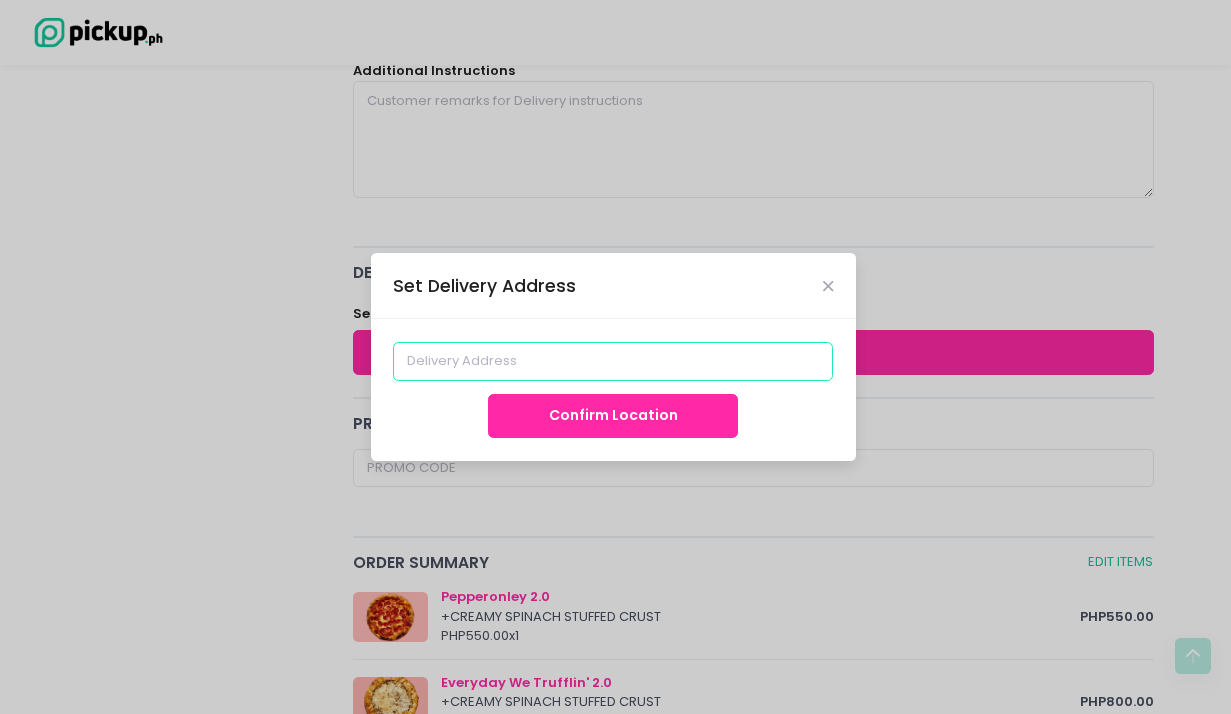 click at bounding box center [613, 361] 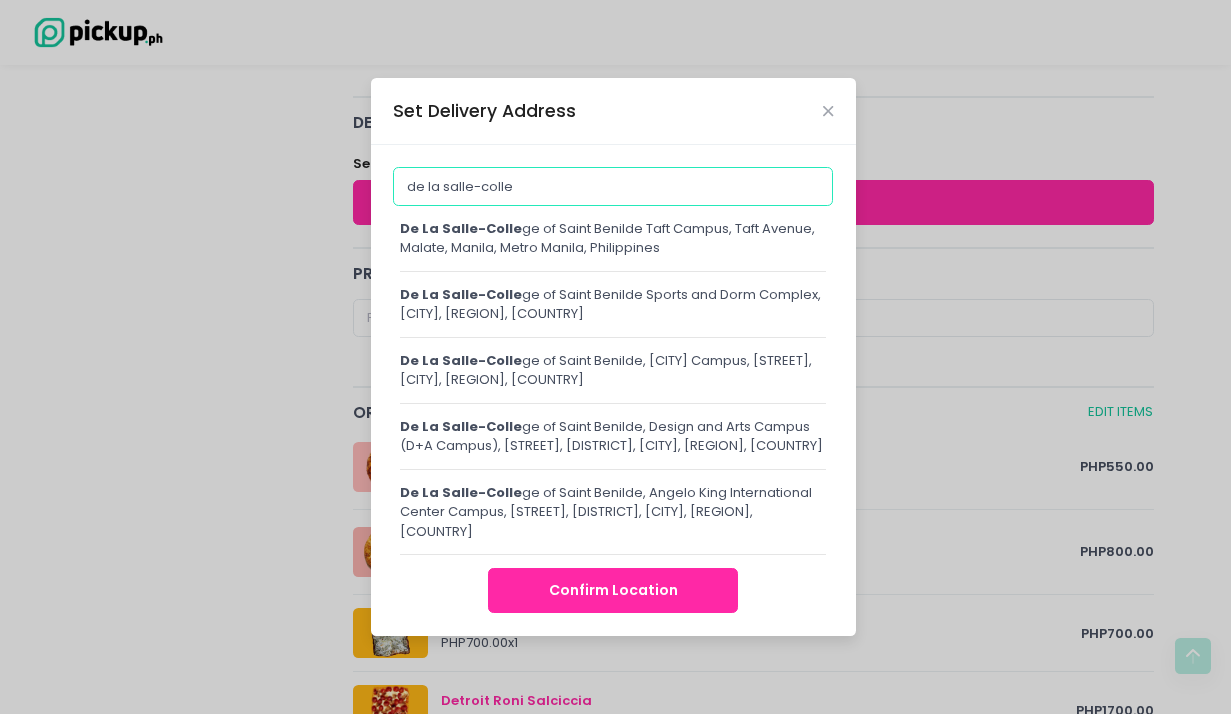 scroll, scrollTop: 726, scrollLeft: 0, axis: vertical 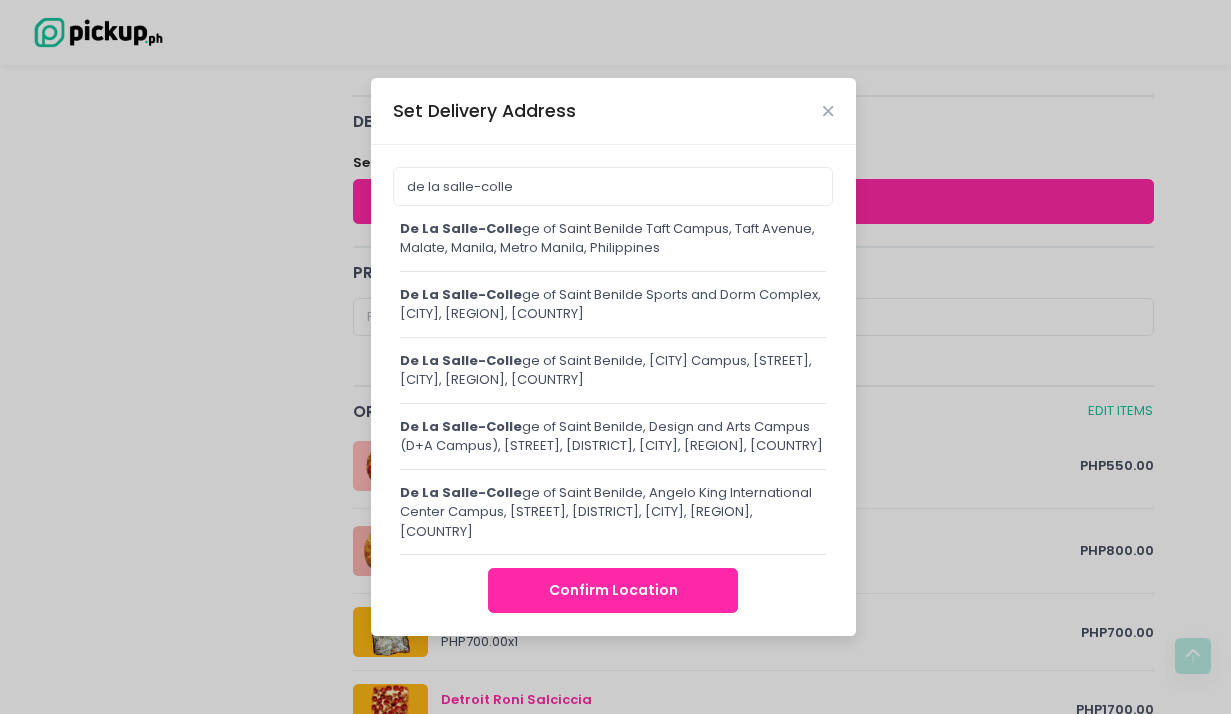 click on "de la salle-[INSTITUTION] [CAMPUS], [STREET], [DISTRICT], [CITY], [REGION], [COUNTRY]" at bounding box center (613, 238) 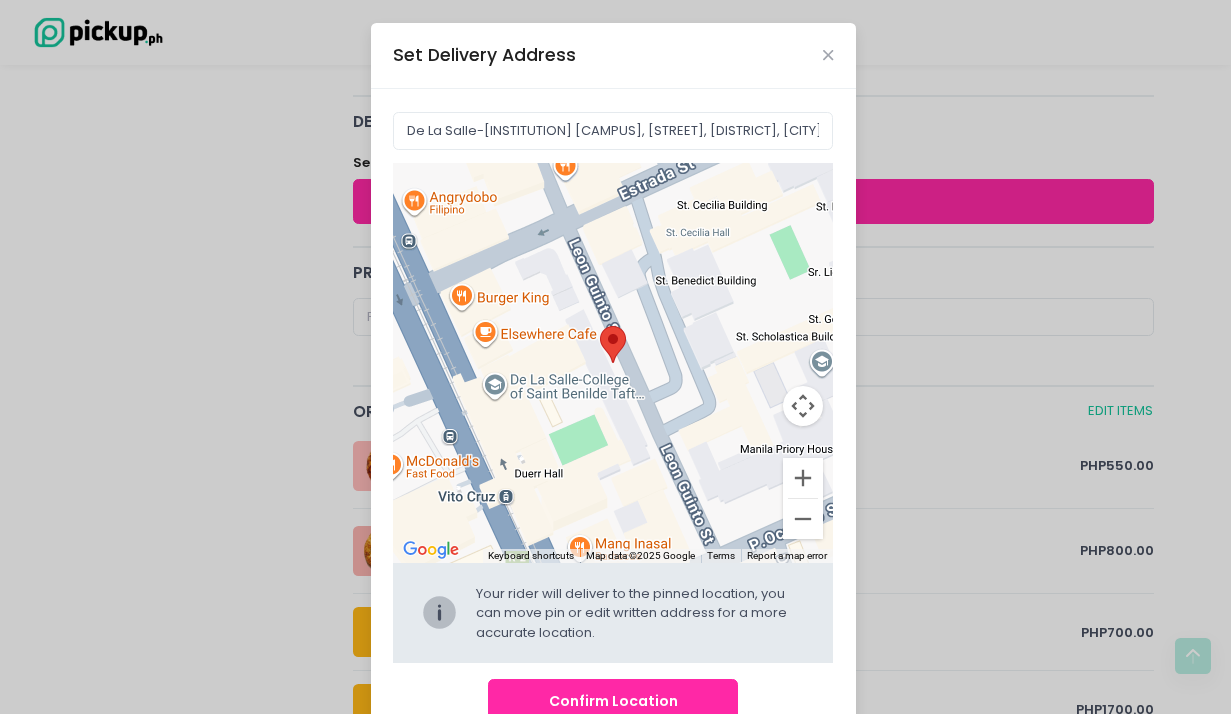 drag, startPoint x: 696, startPoint y: 435, endPoint x: 576, endPoint y: 471, distance: 125.283676 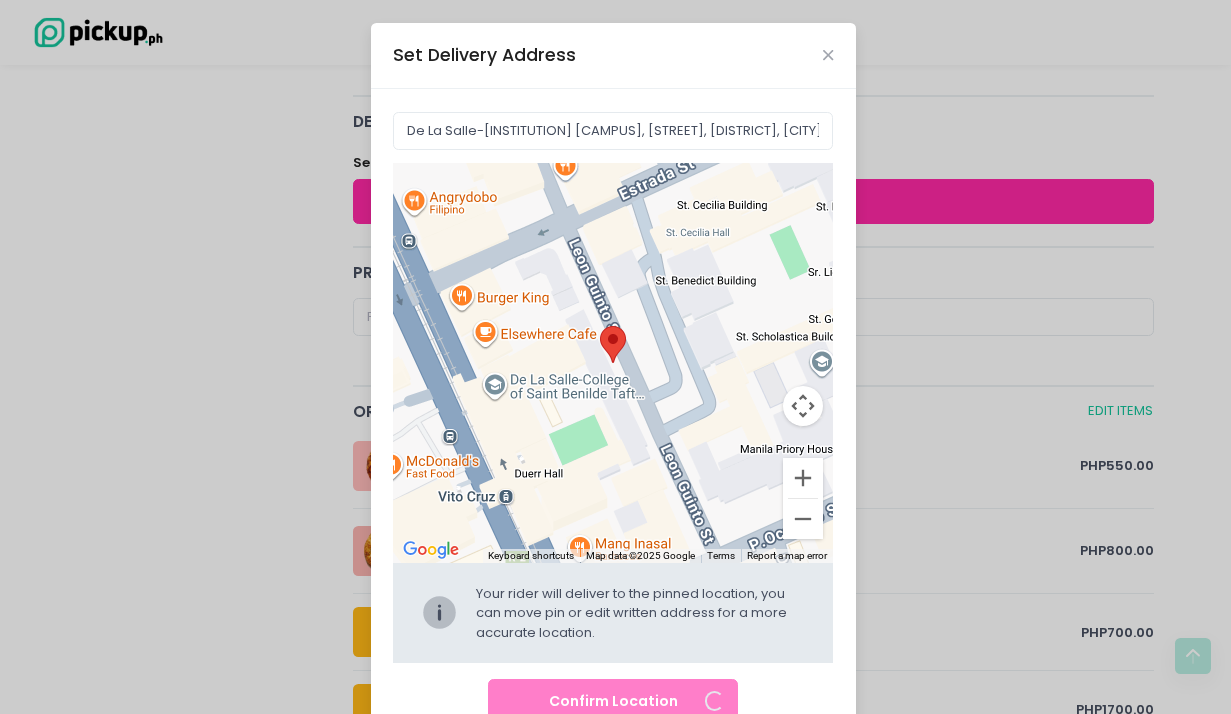 type on "[INSTITUTION] Hall, [DISTRICT], [CITY], [POSTAL CODE] [REGION], [COUNTRY]" 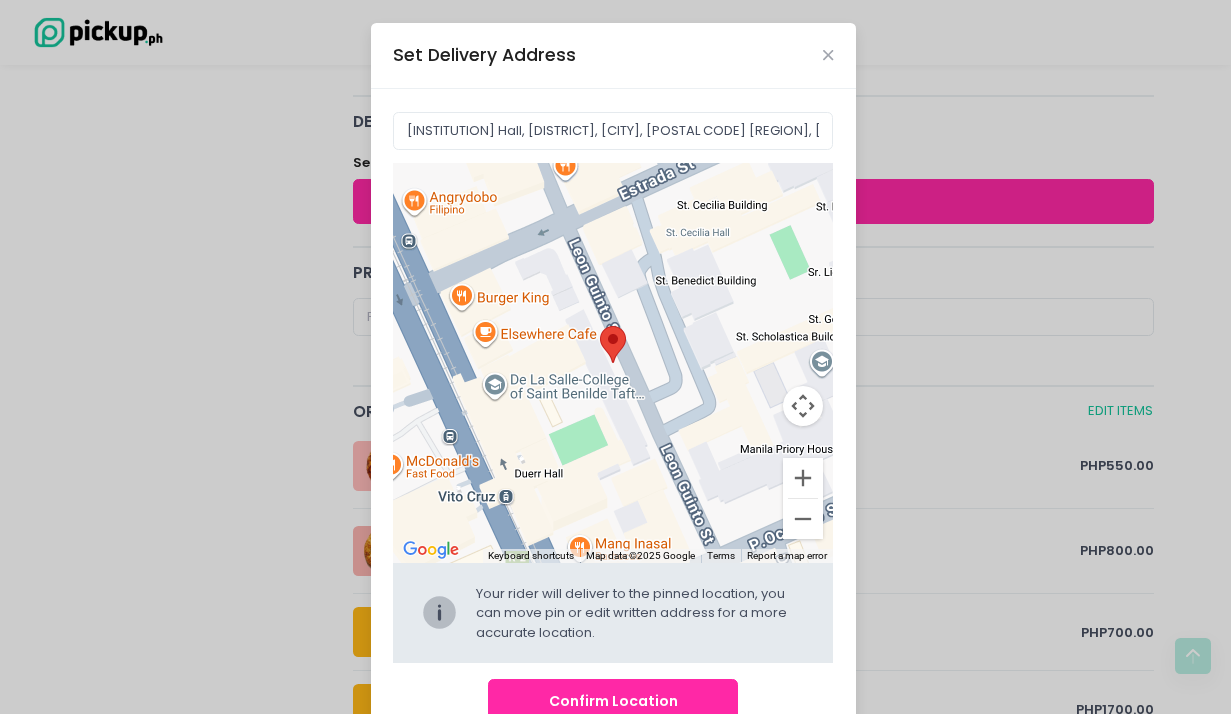 click on "Confirm Location" at bounding box center [613, 701] 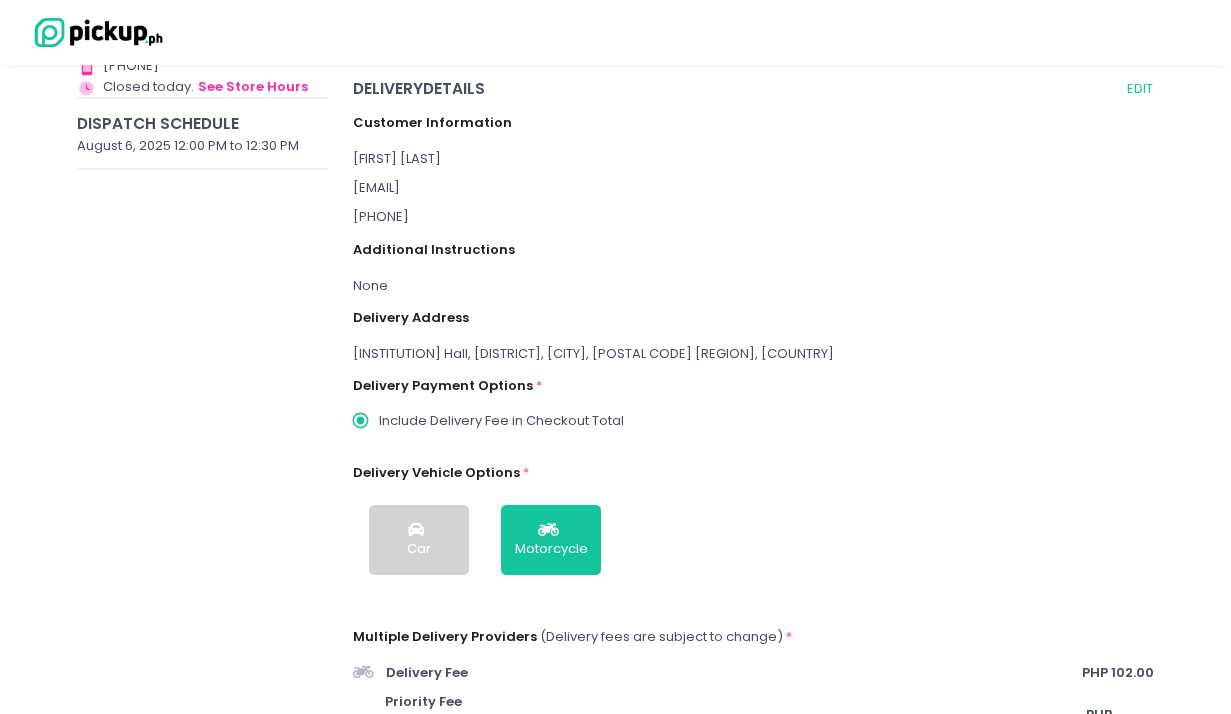 scroll, scrollTop: 295, scrollLeft: 0, axis: vertical 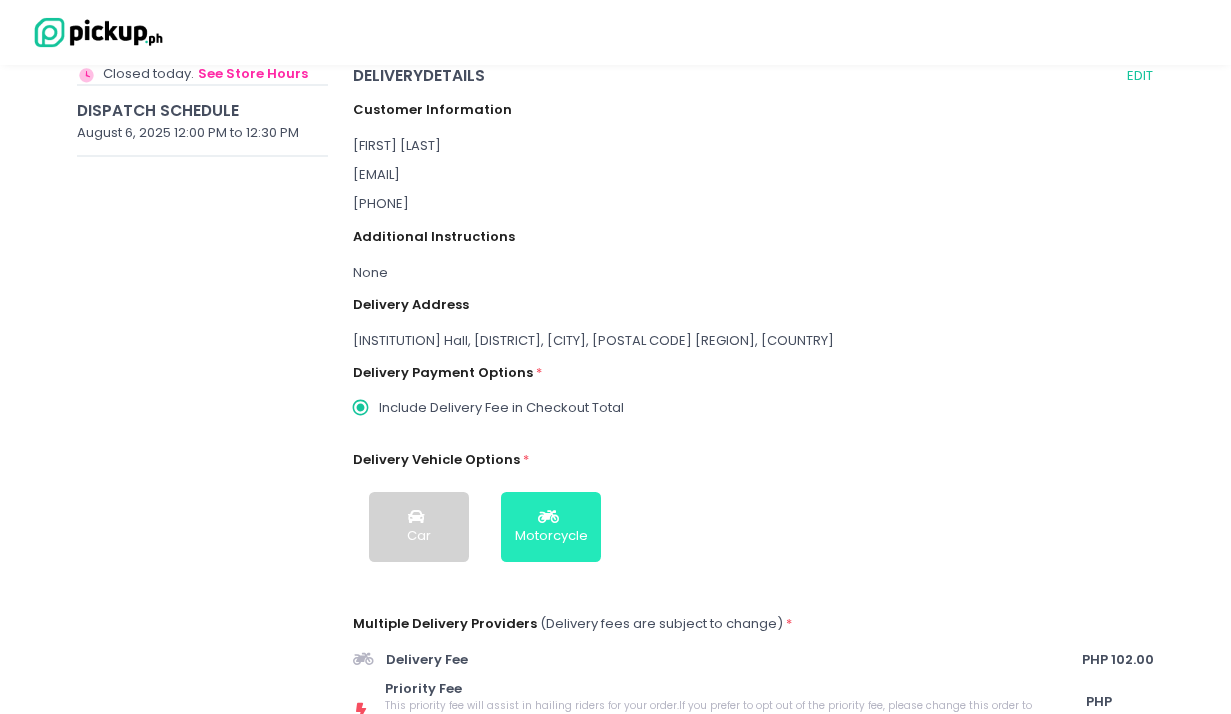 click on "Motorcycle" at bounding box center (551, 527) 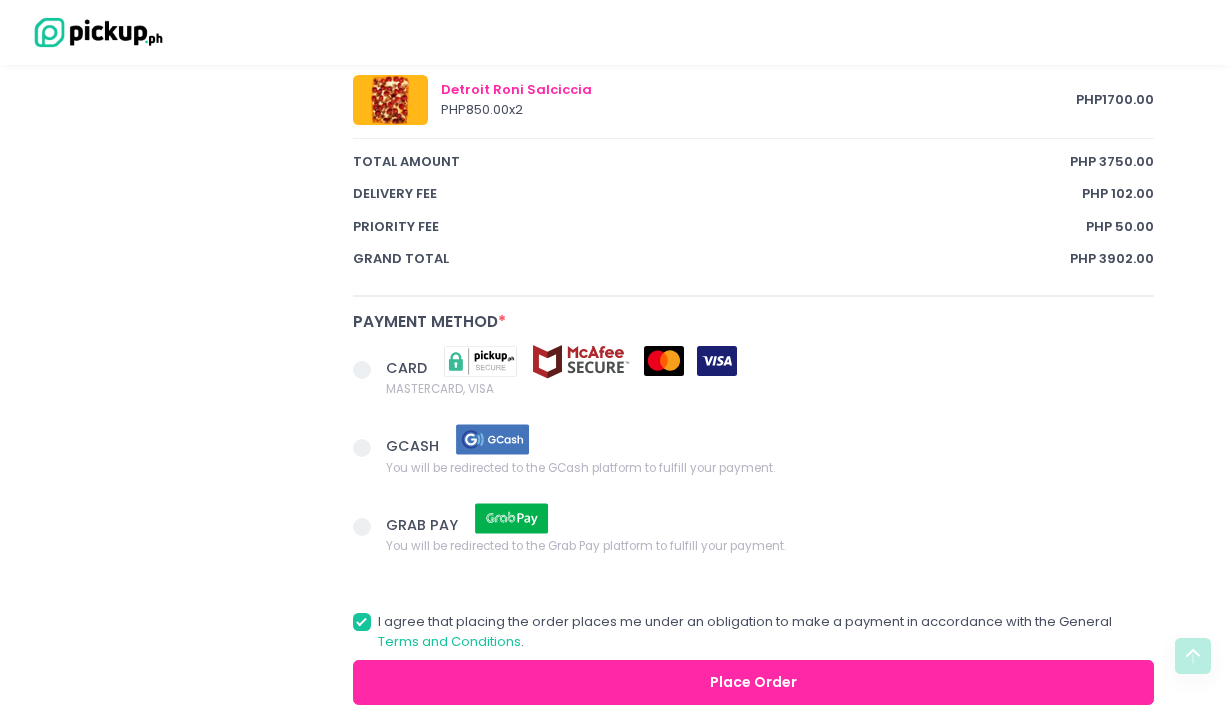 scroll, scrollTop: 1438, scrollLeft: 0, axis: vertical 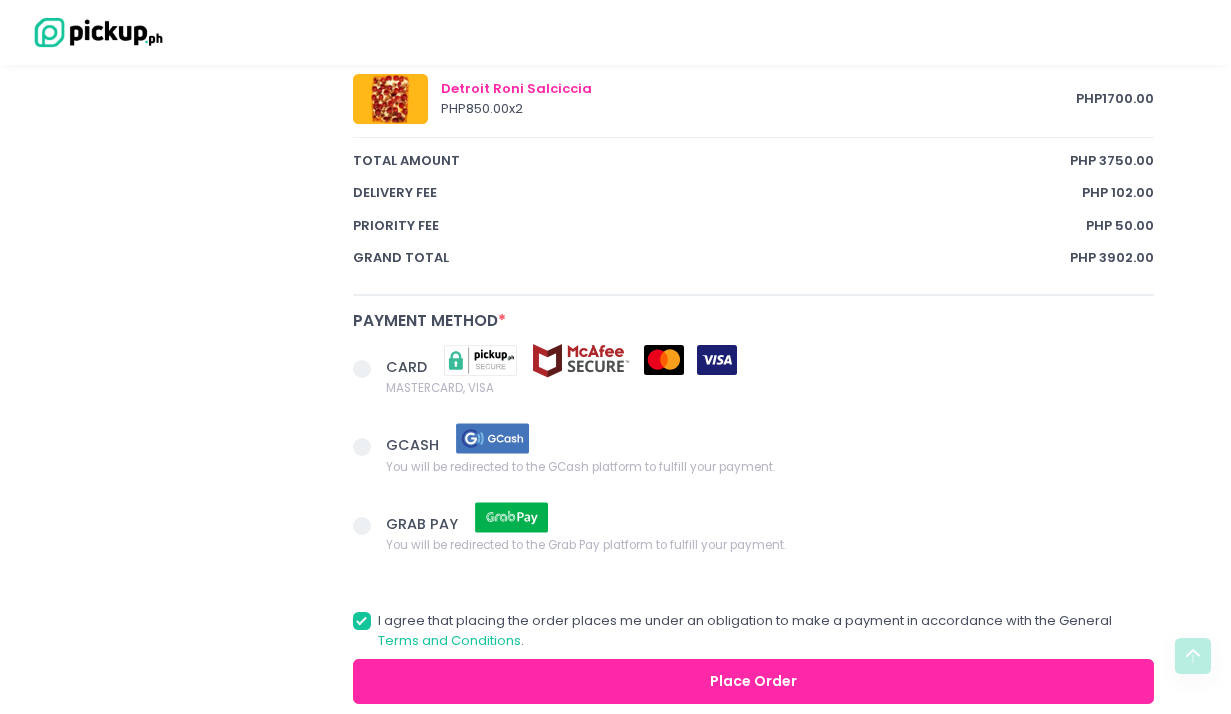 click at bounding box center (362, 369) 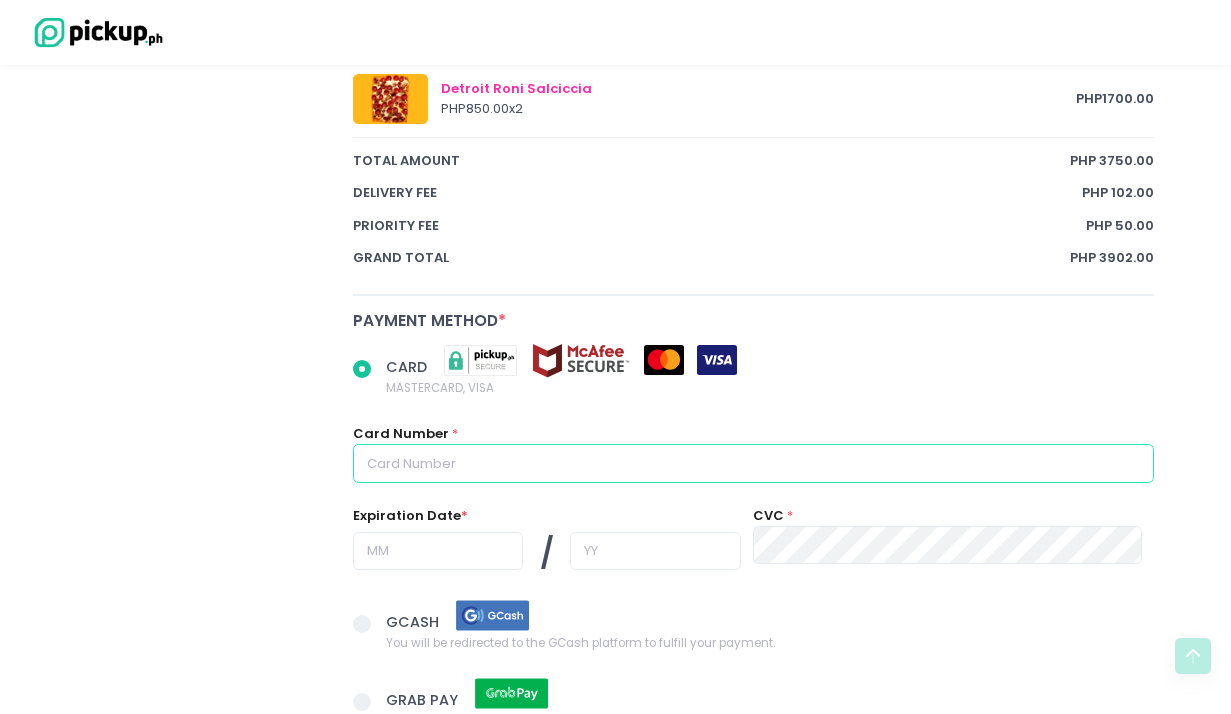 click at bounding box center [754, 463] 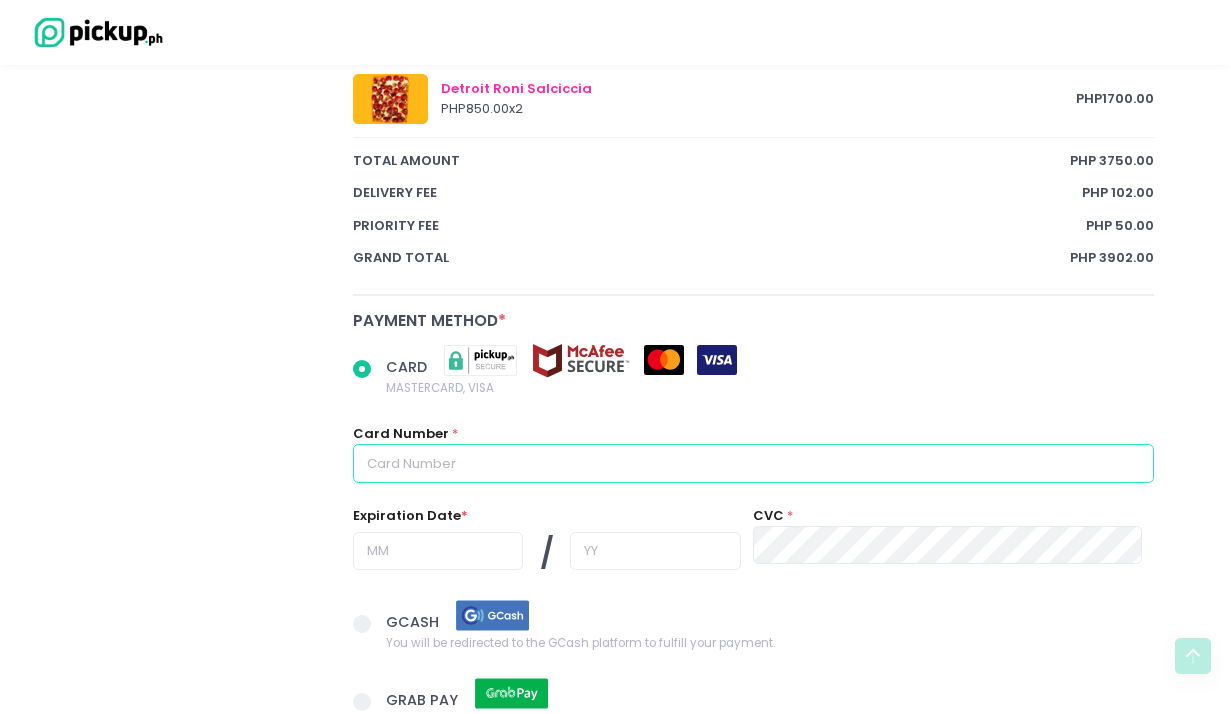click at bounding box center (754, 463) 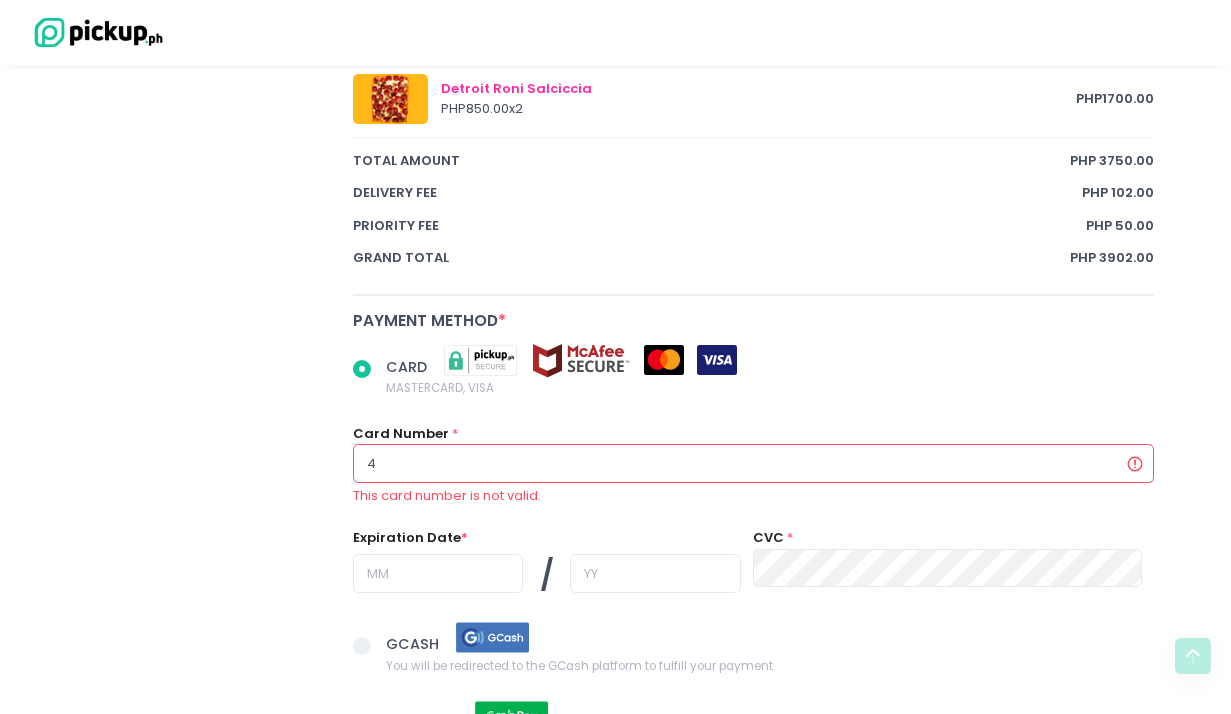 radio on "true" 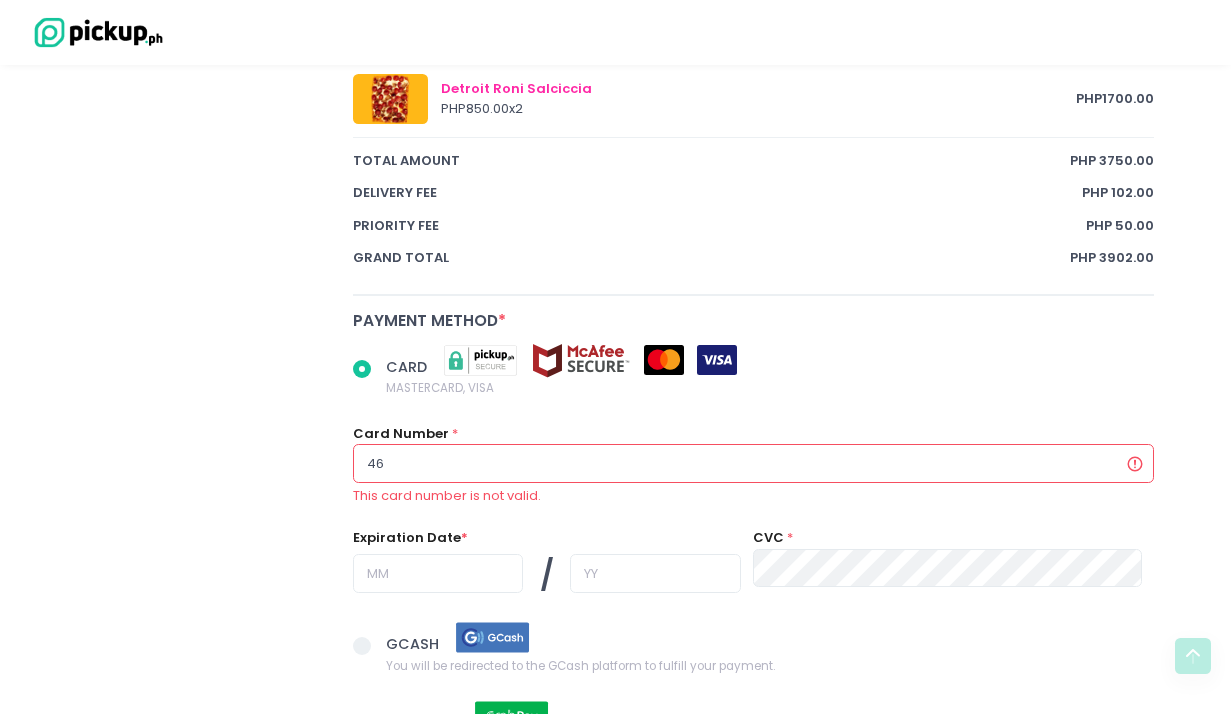 radio on "true" 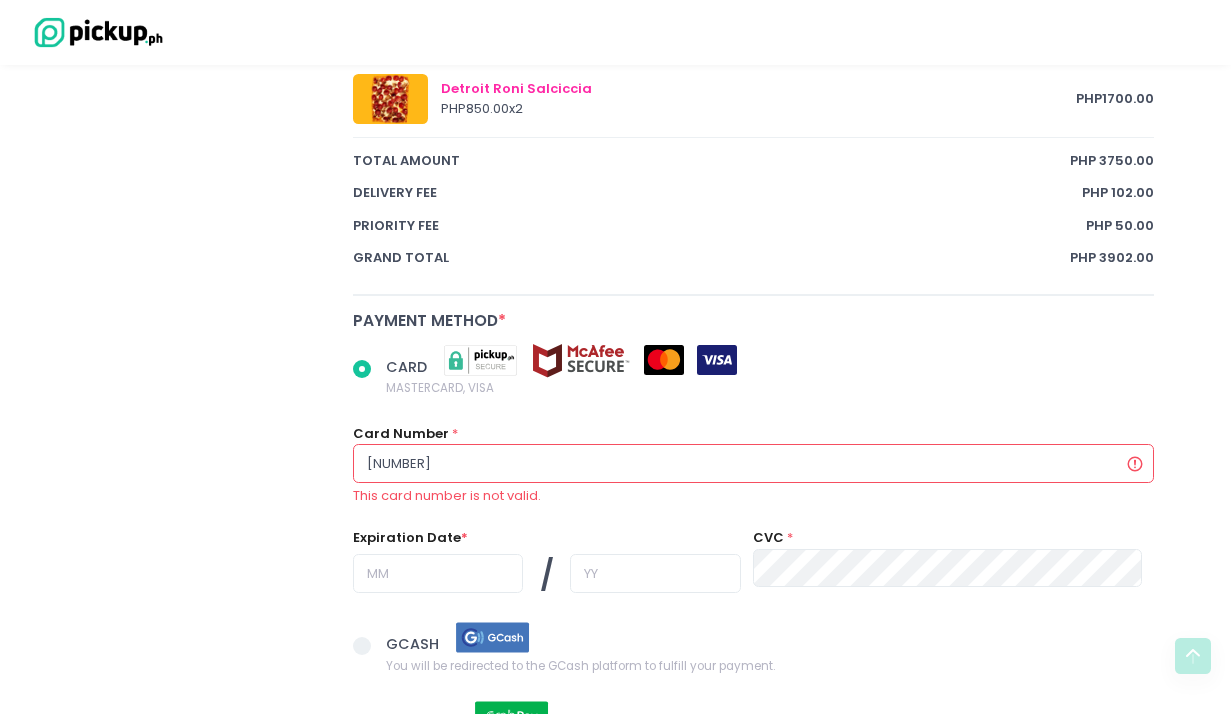 radio on "true" 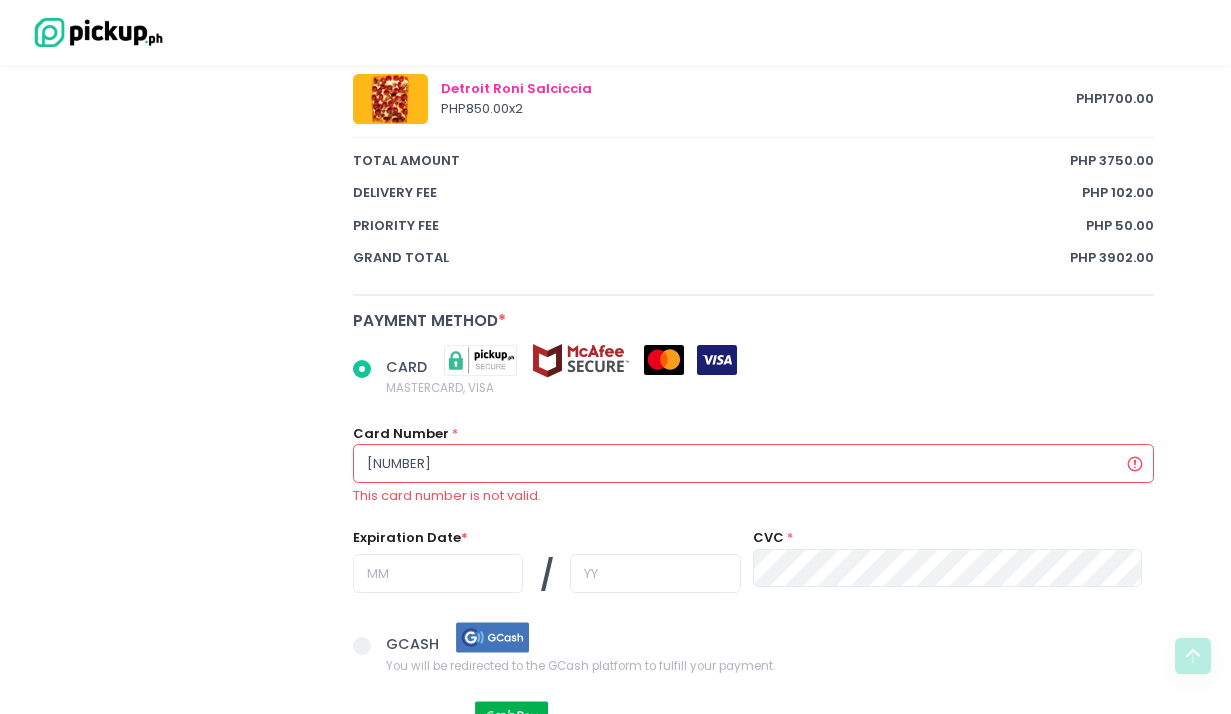 radio on "true" 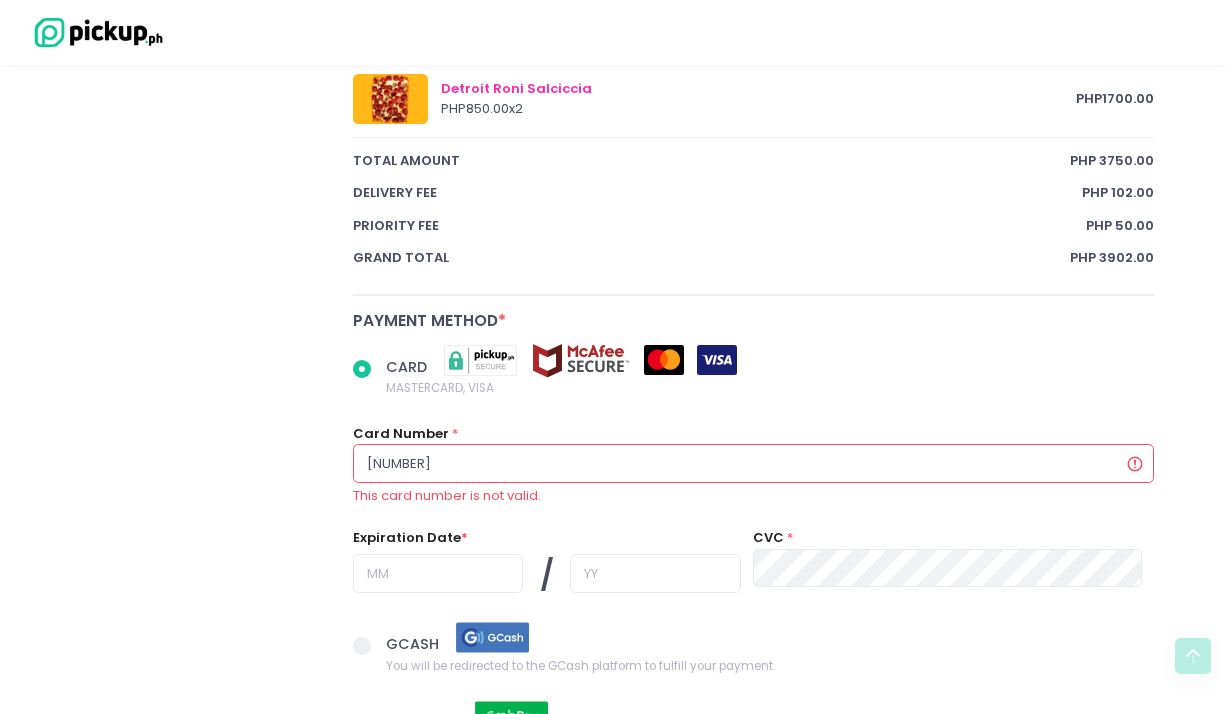 radio on "true" 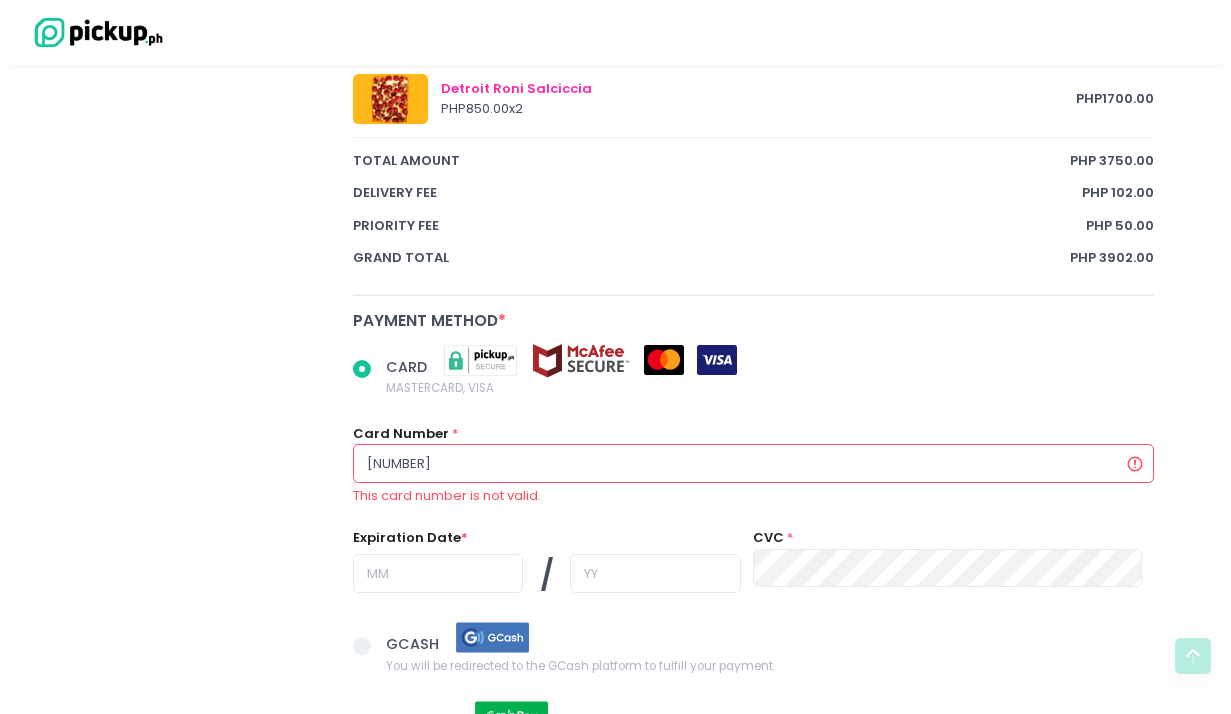 radio on "true" 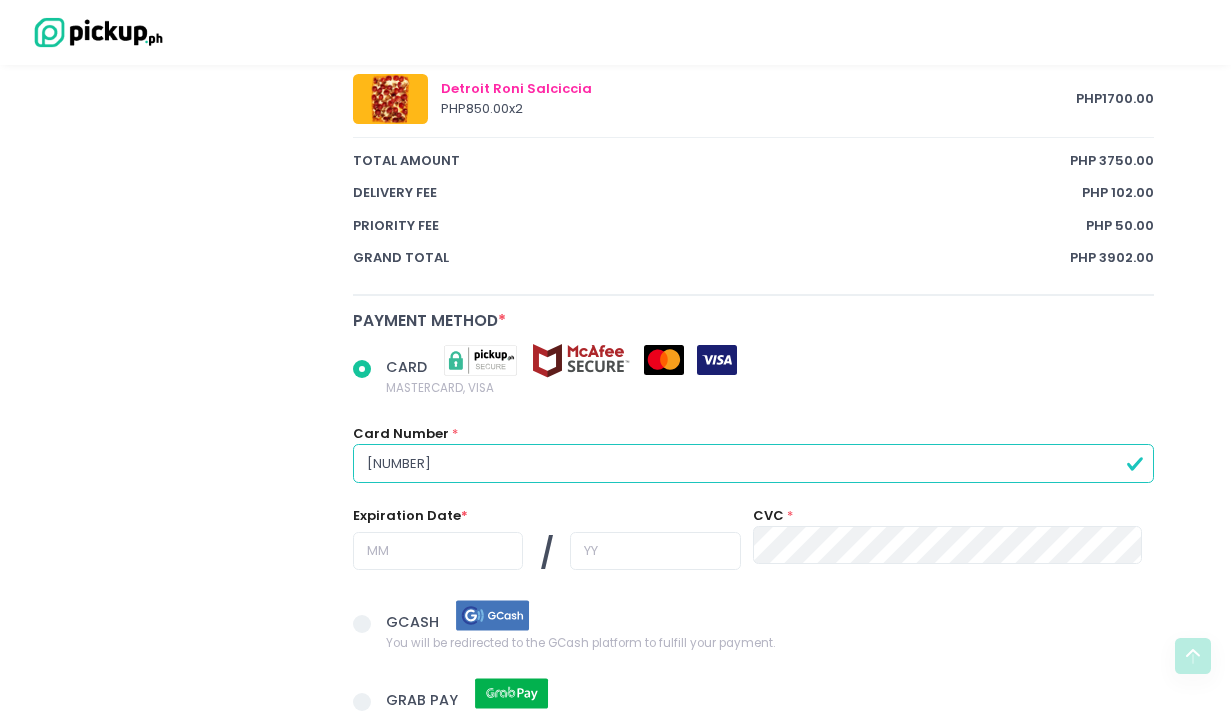 type on "[NUMBER]" 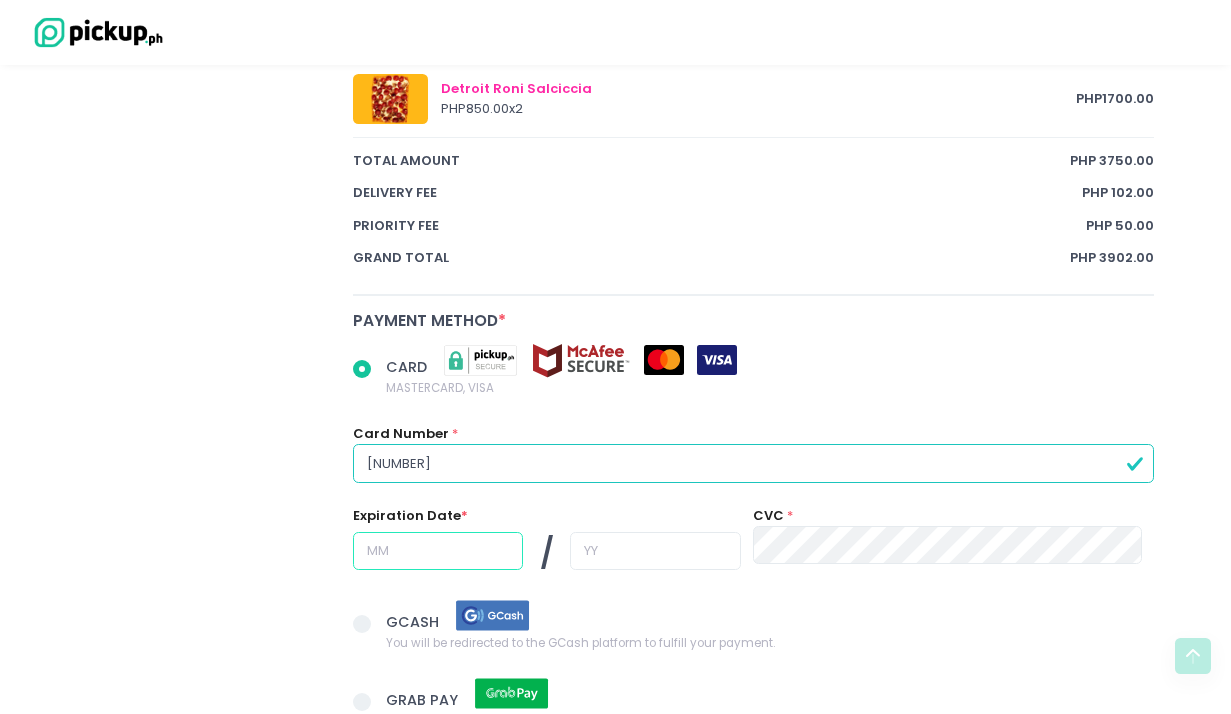 click at bounding box center (438, 551) 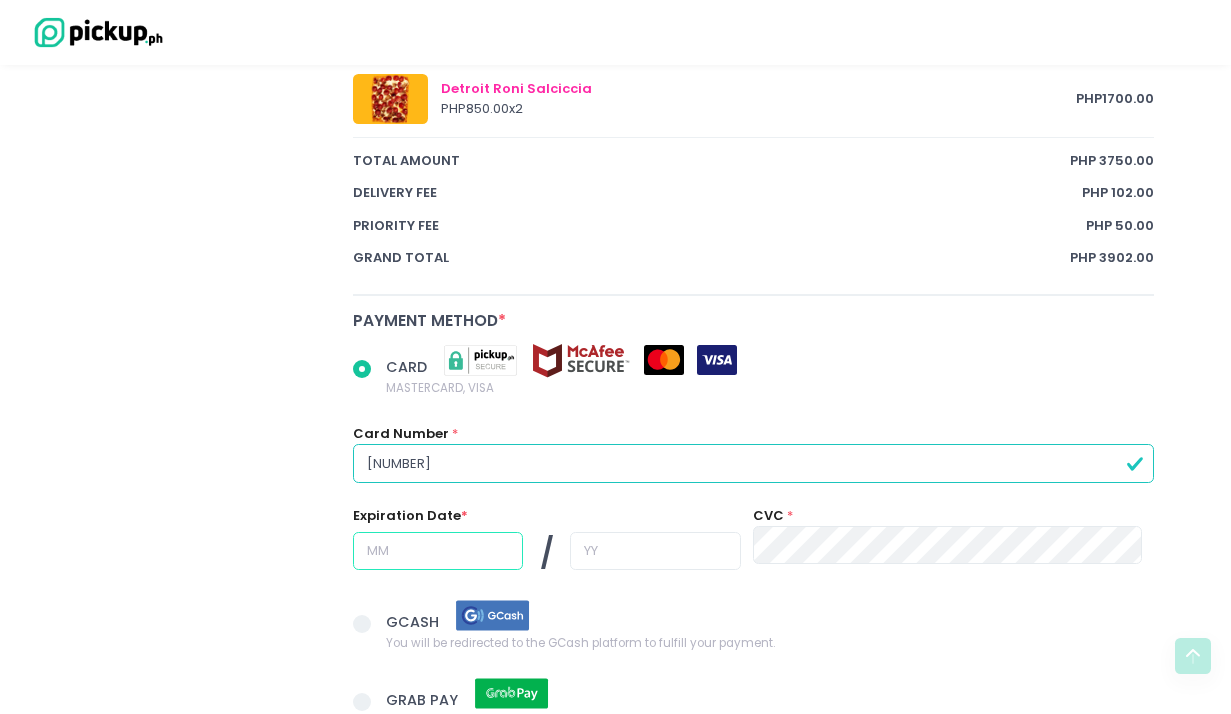 radio on "true" 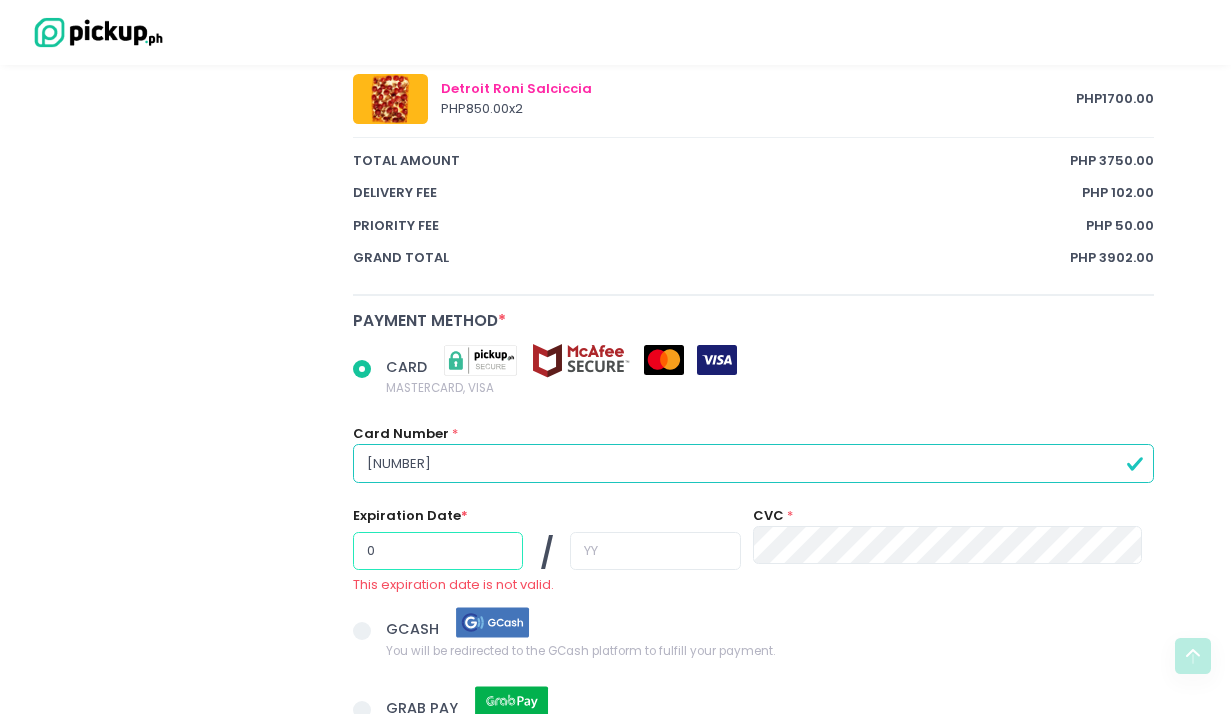 radio on "true" 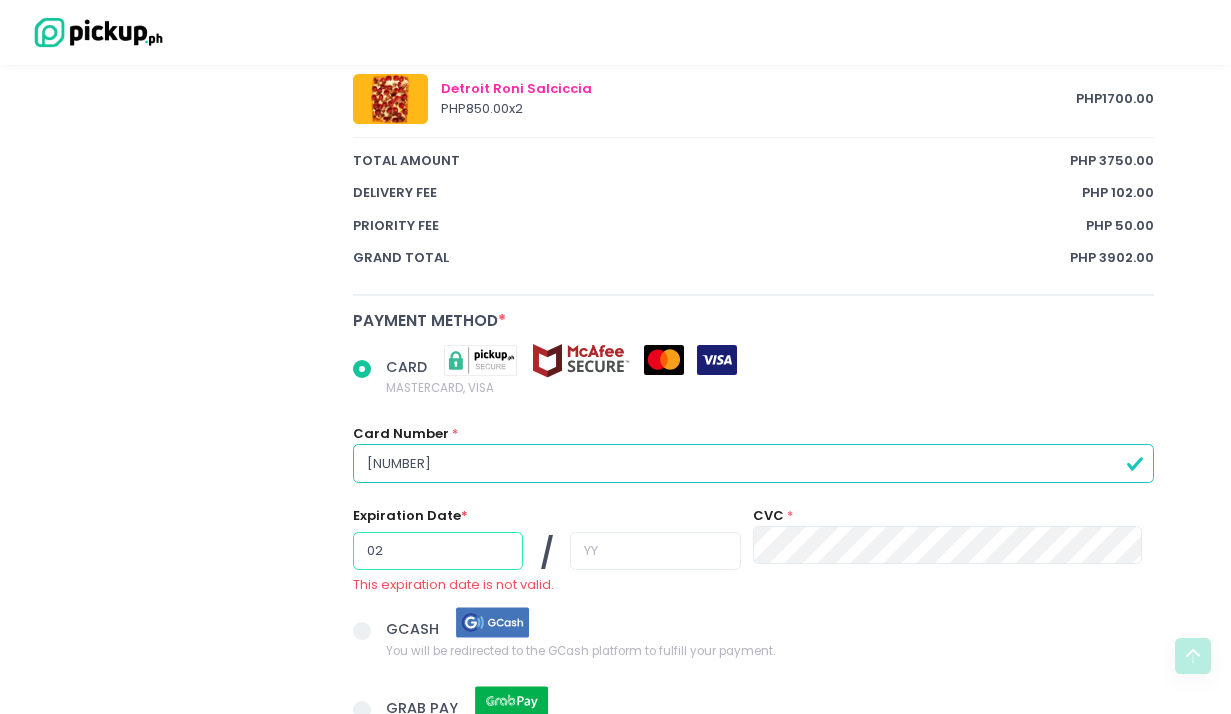 type on "02" 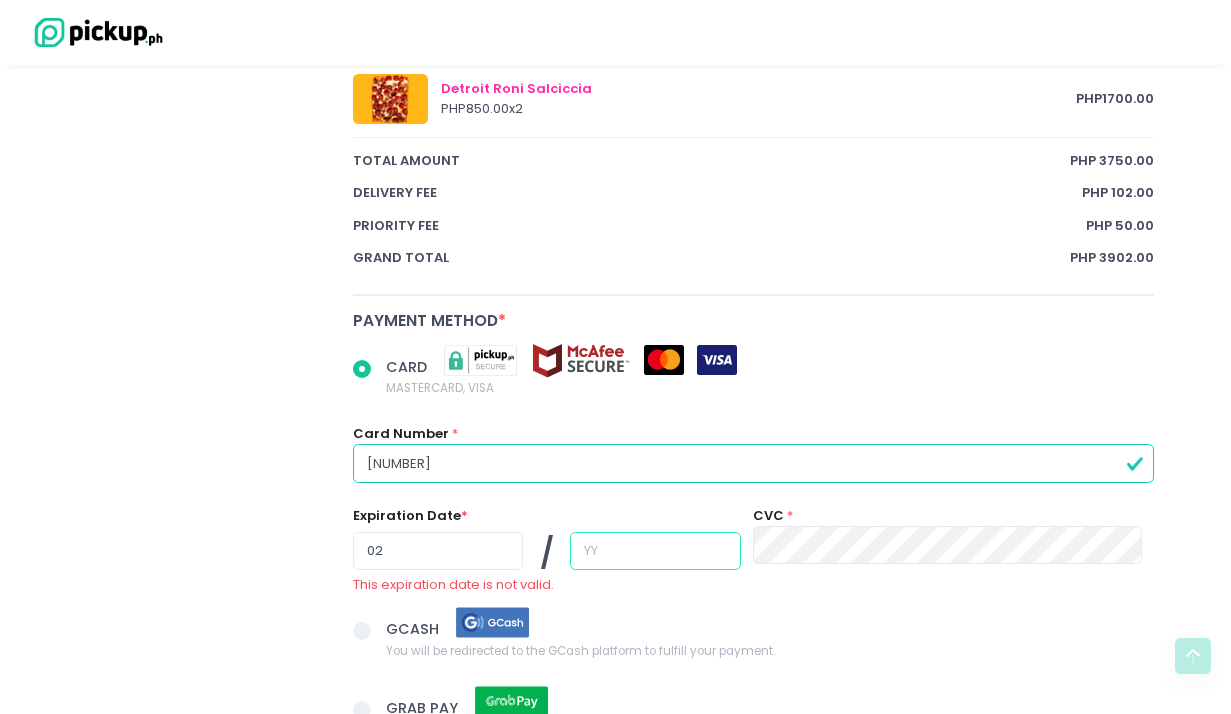 click at bounding box center [655, 551] 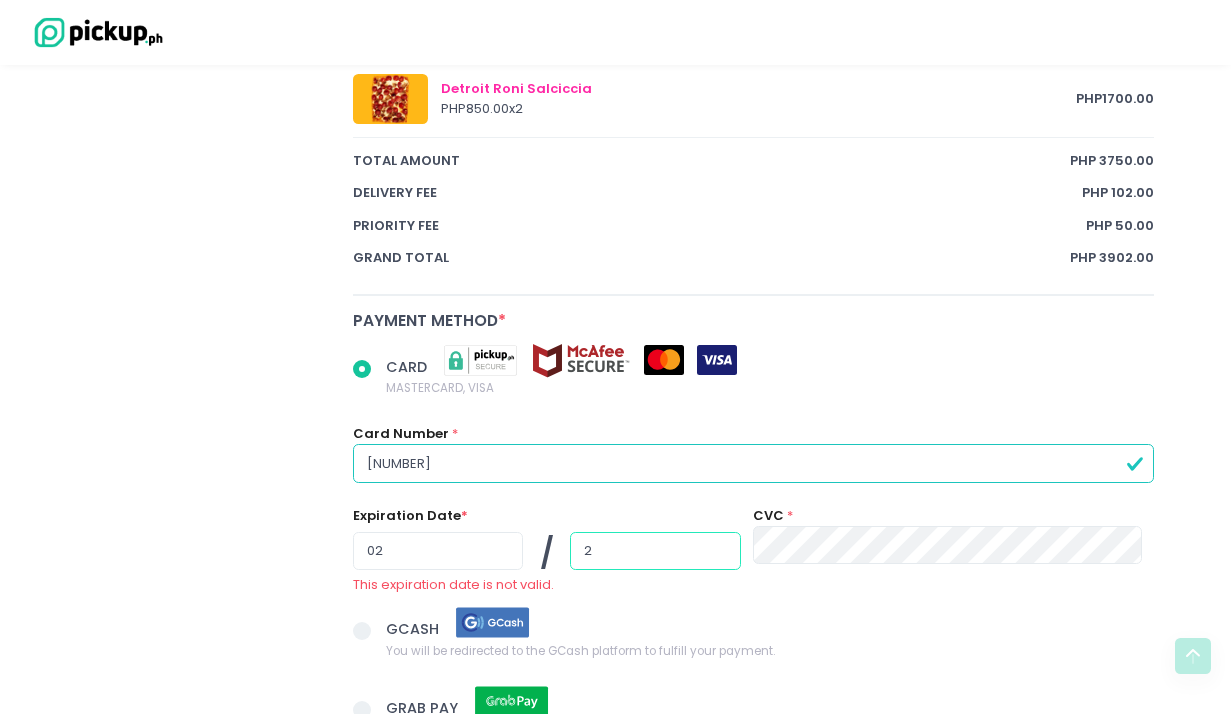 radio on "true" 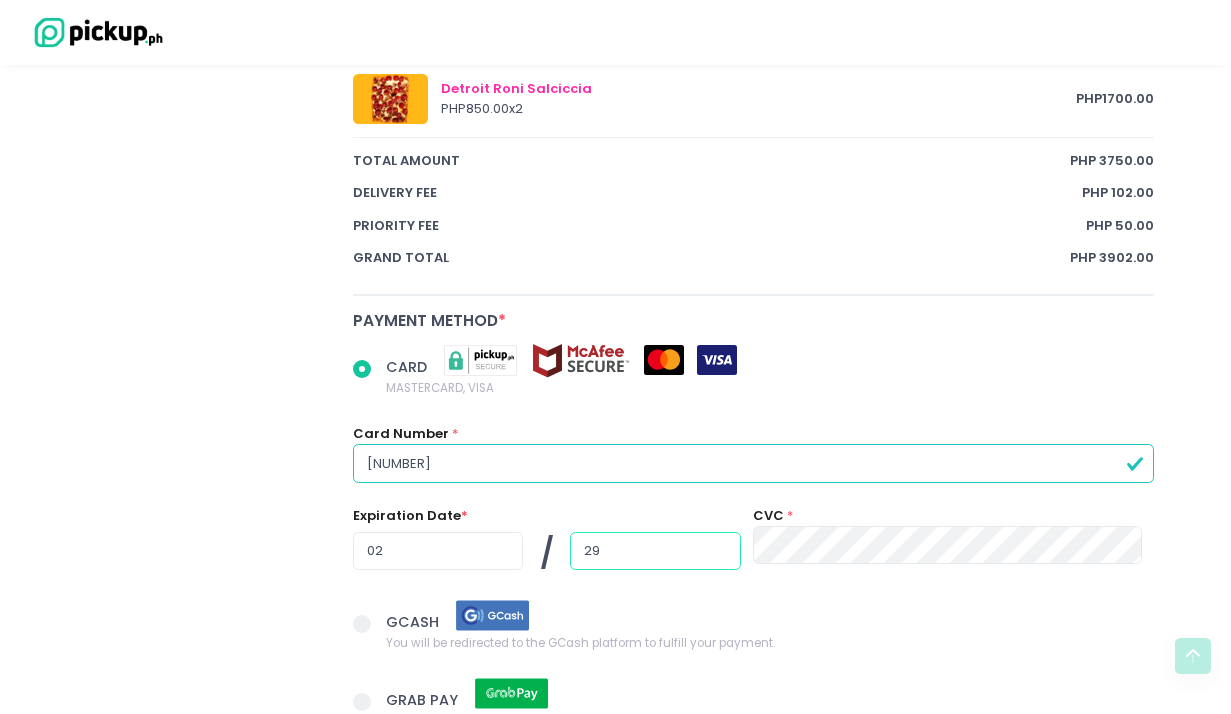 type on "29" 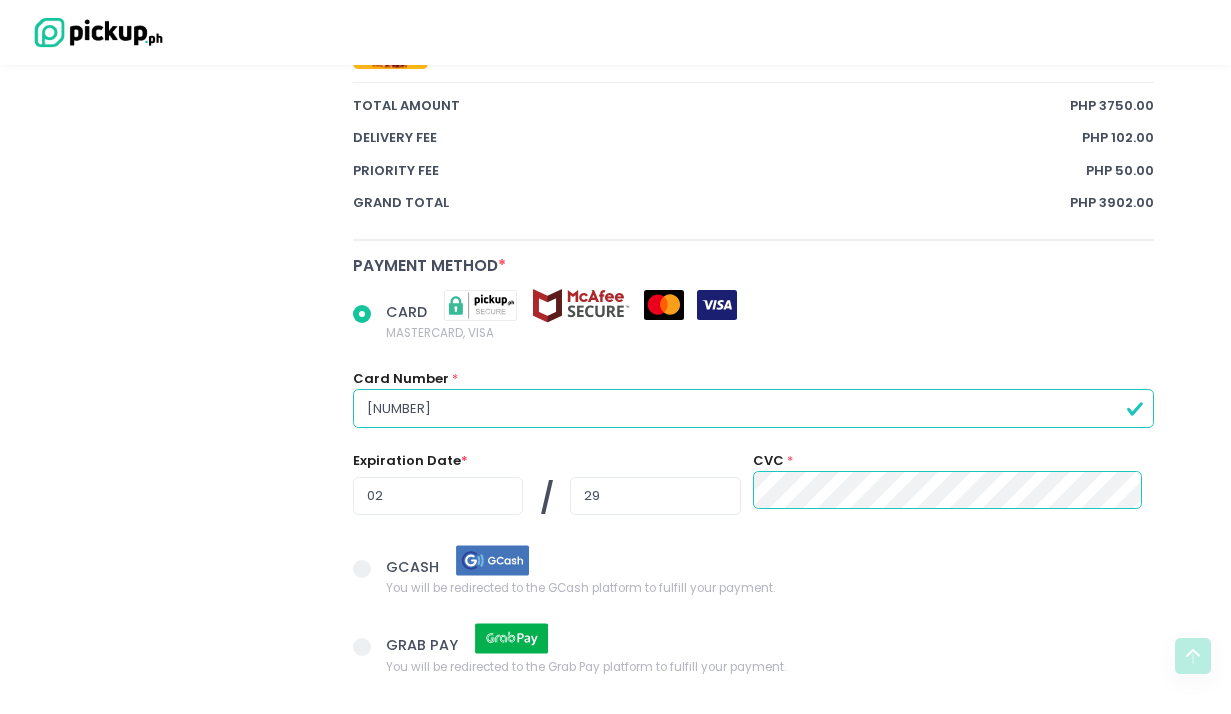 scroll, scrollTop: 1705, scrollLeft: 0, axis: vertical 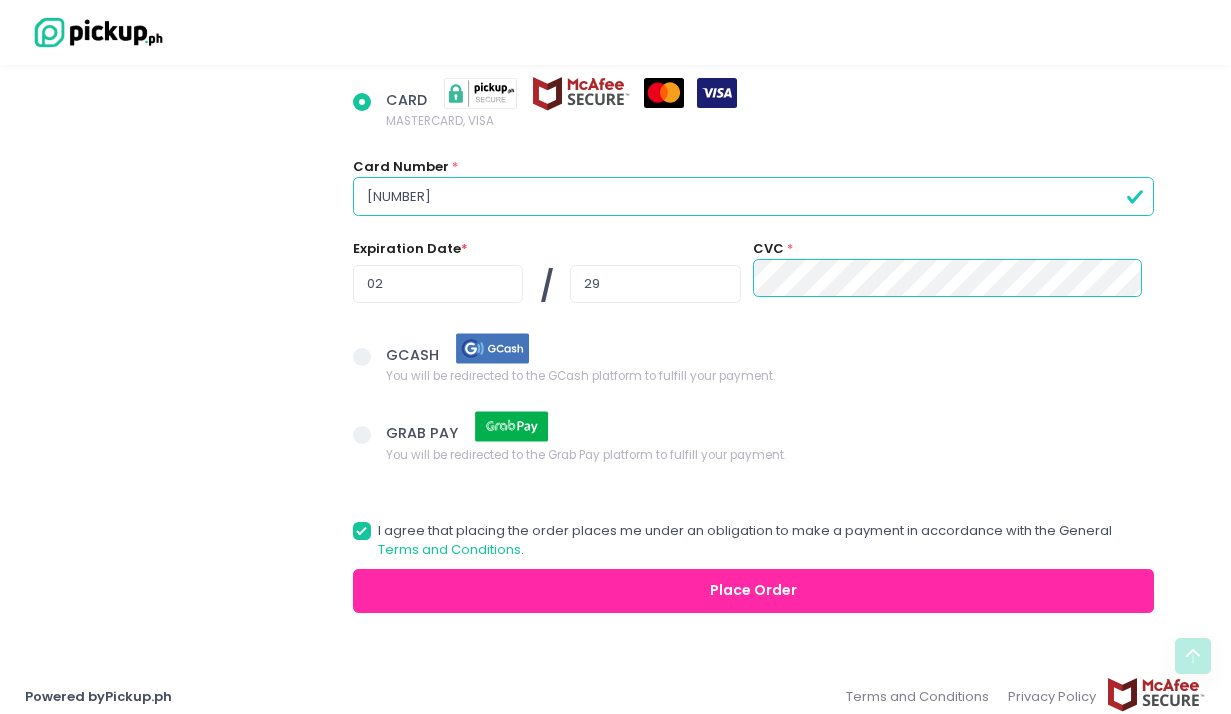 click on "Place Order" at bounding box center (754, 591) 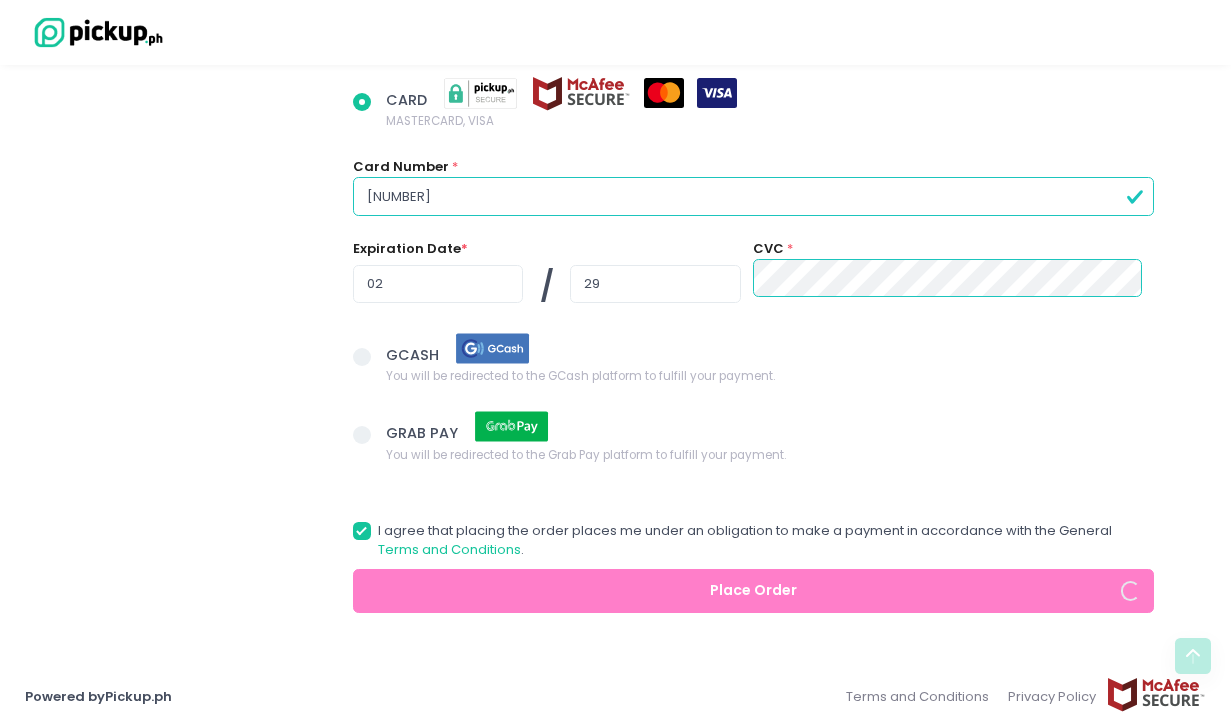 radio on "true" 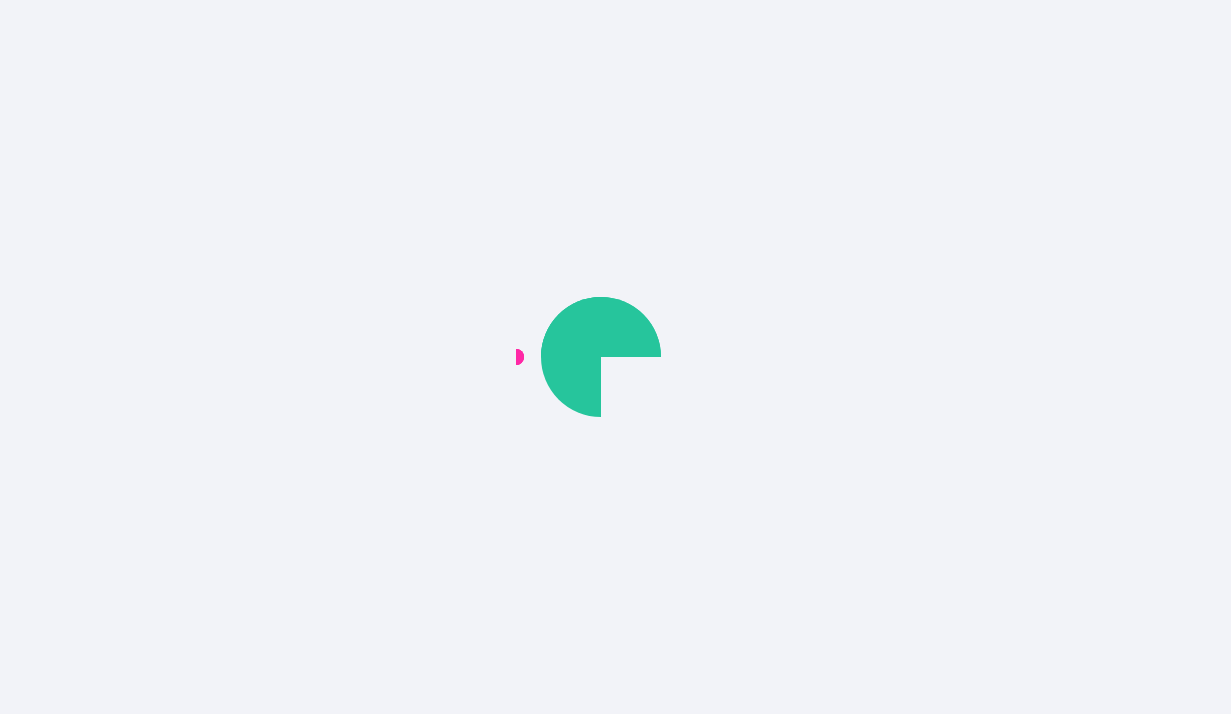 scroll, scrollTop: 0, scrollLeft: 0, axis: both 